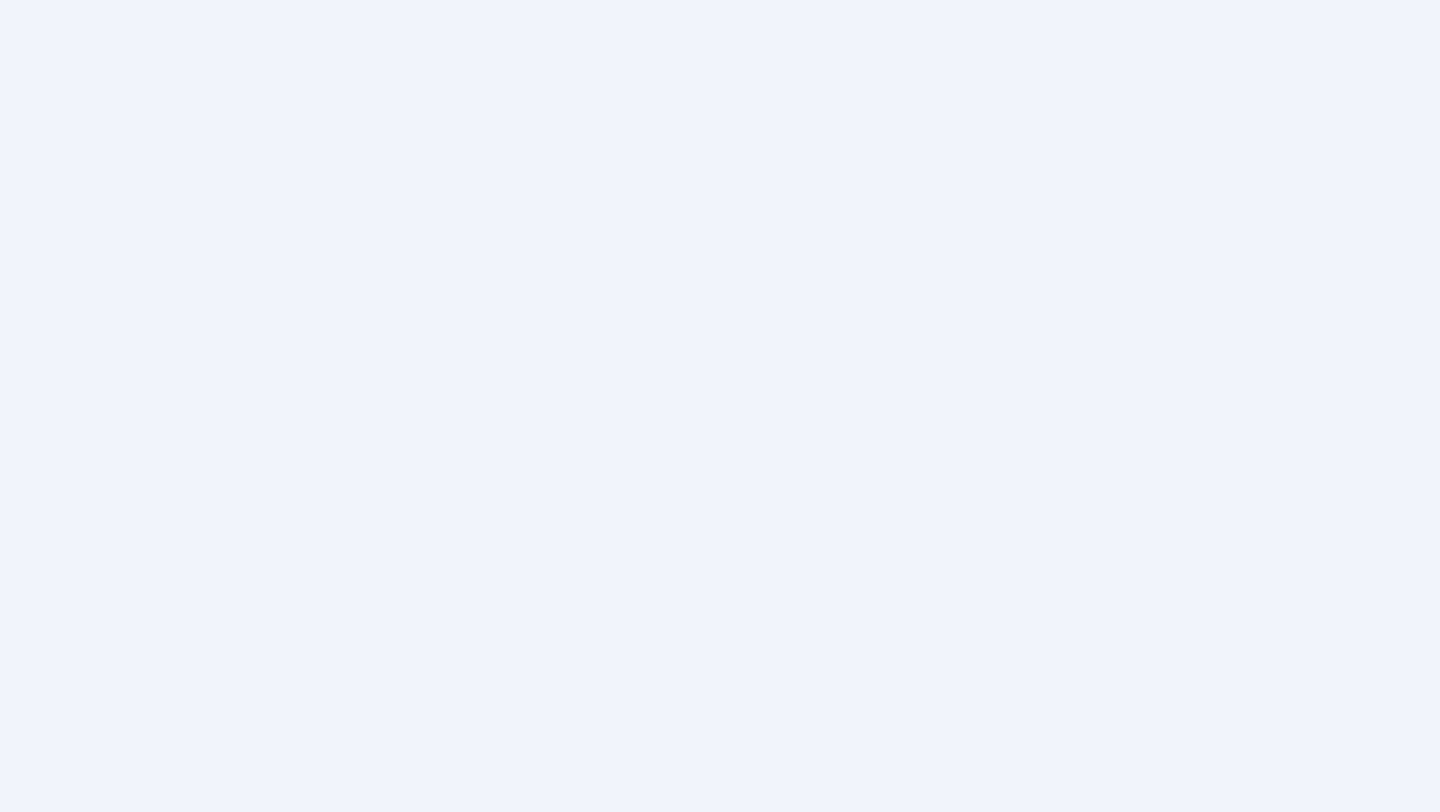 scroll, scrollTop: 0, scrollLeft: 0, axis: both 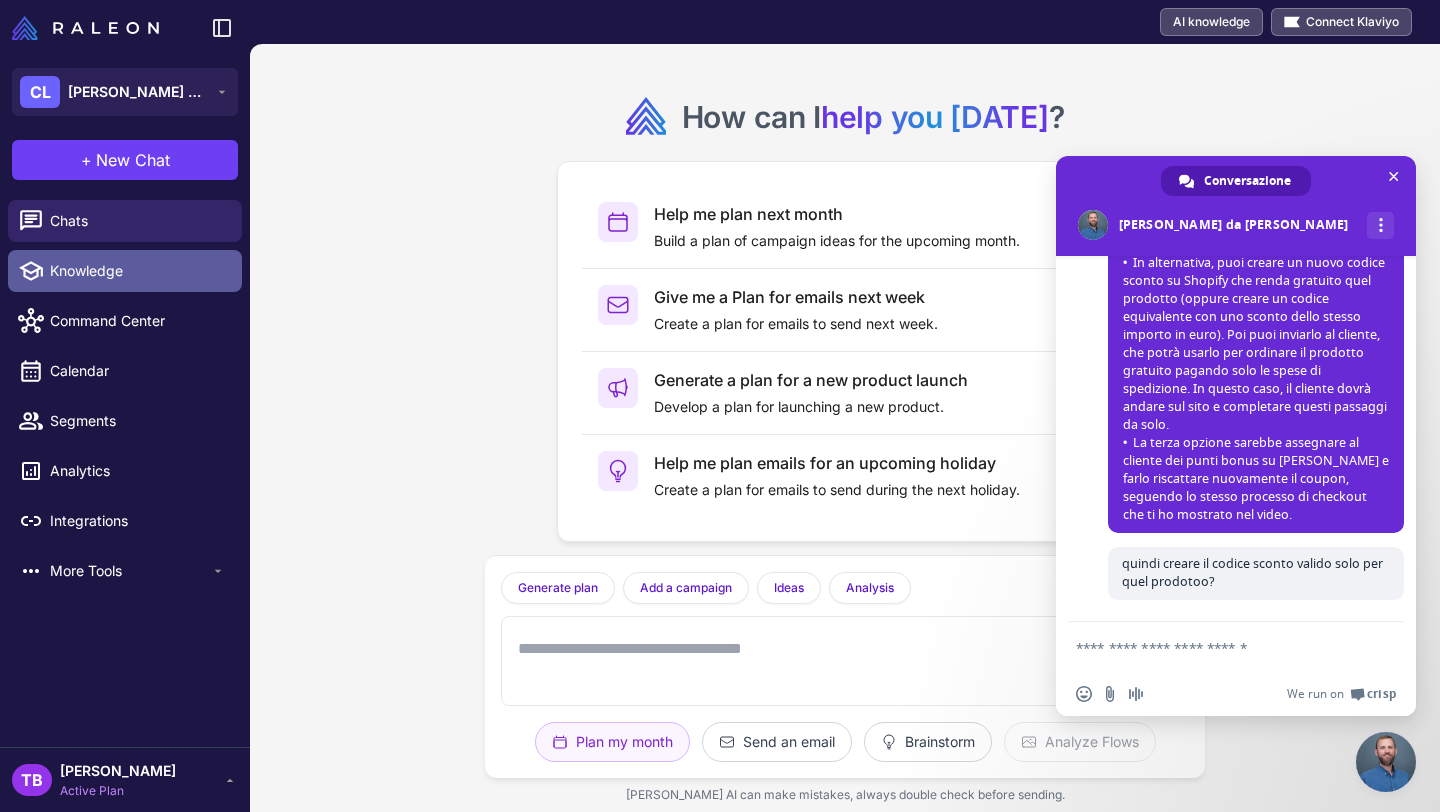 click on "Knowledge" at bounding box center (138, 271) 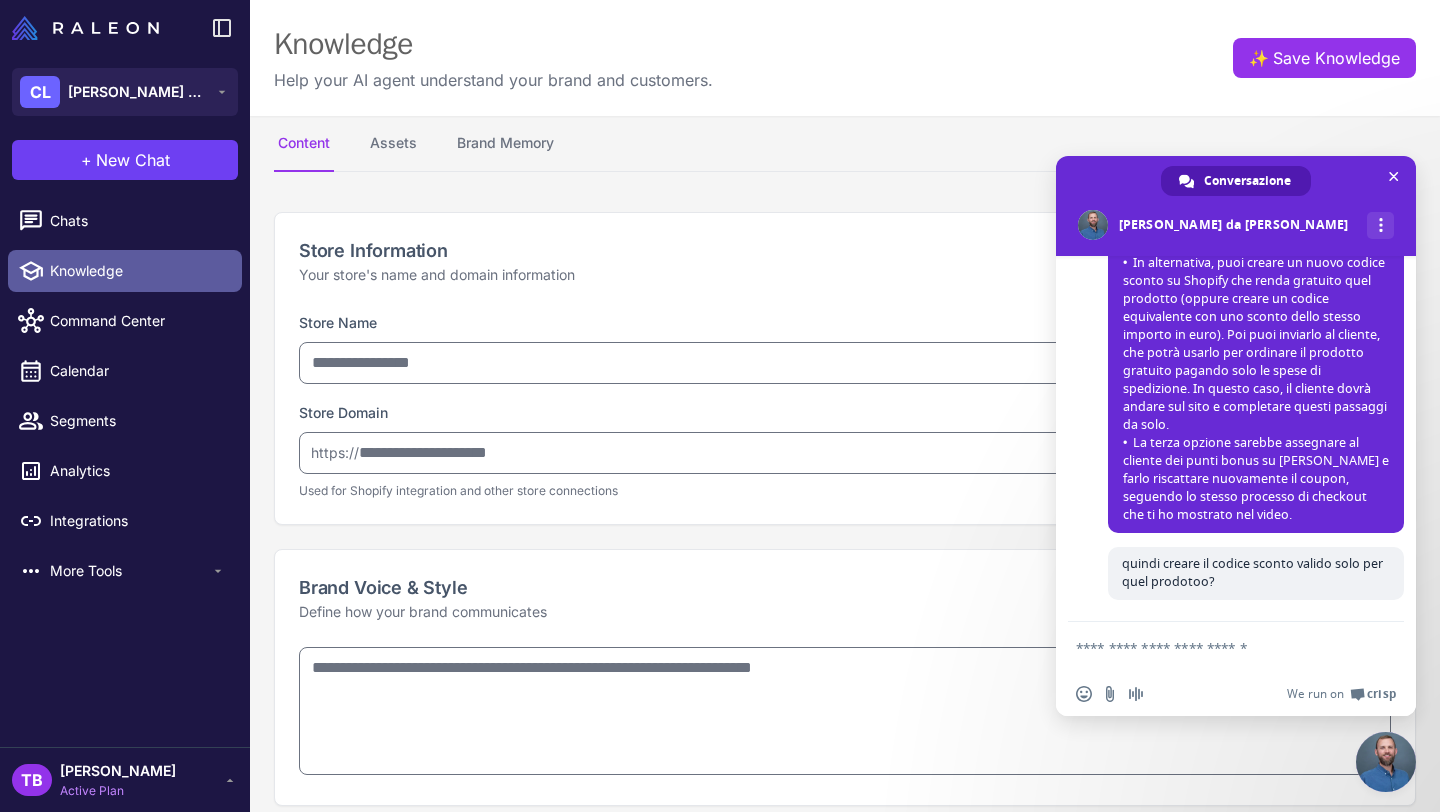 type on "**********" 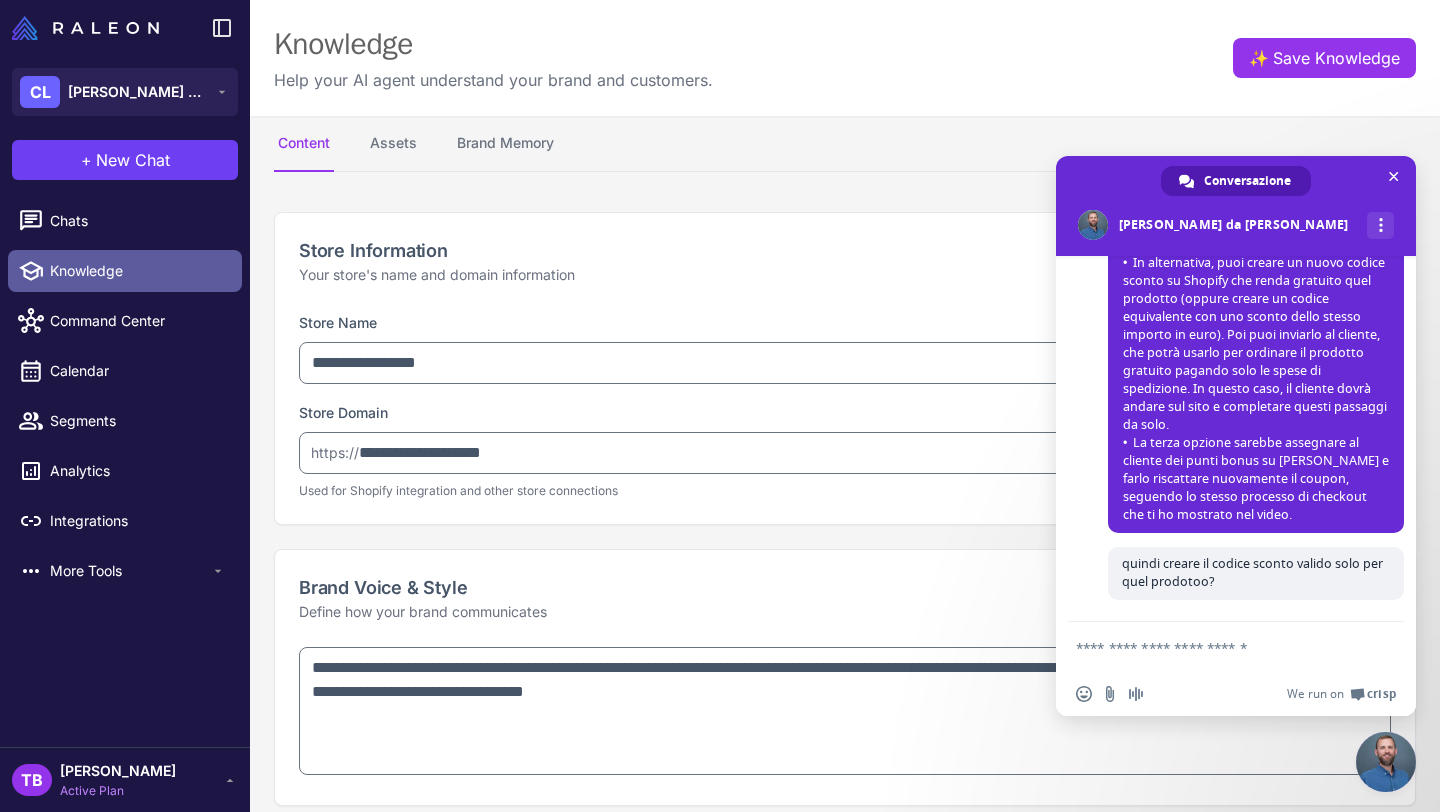 type on "**********" 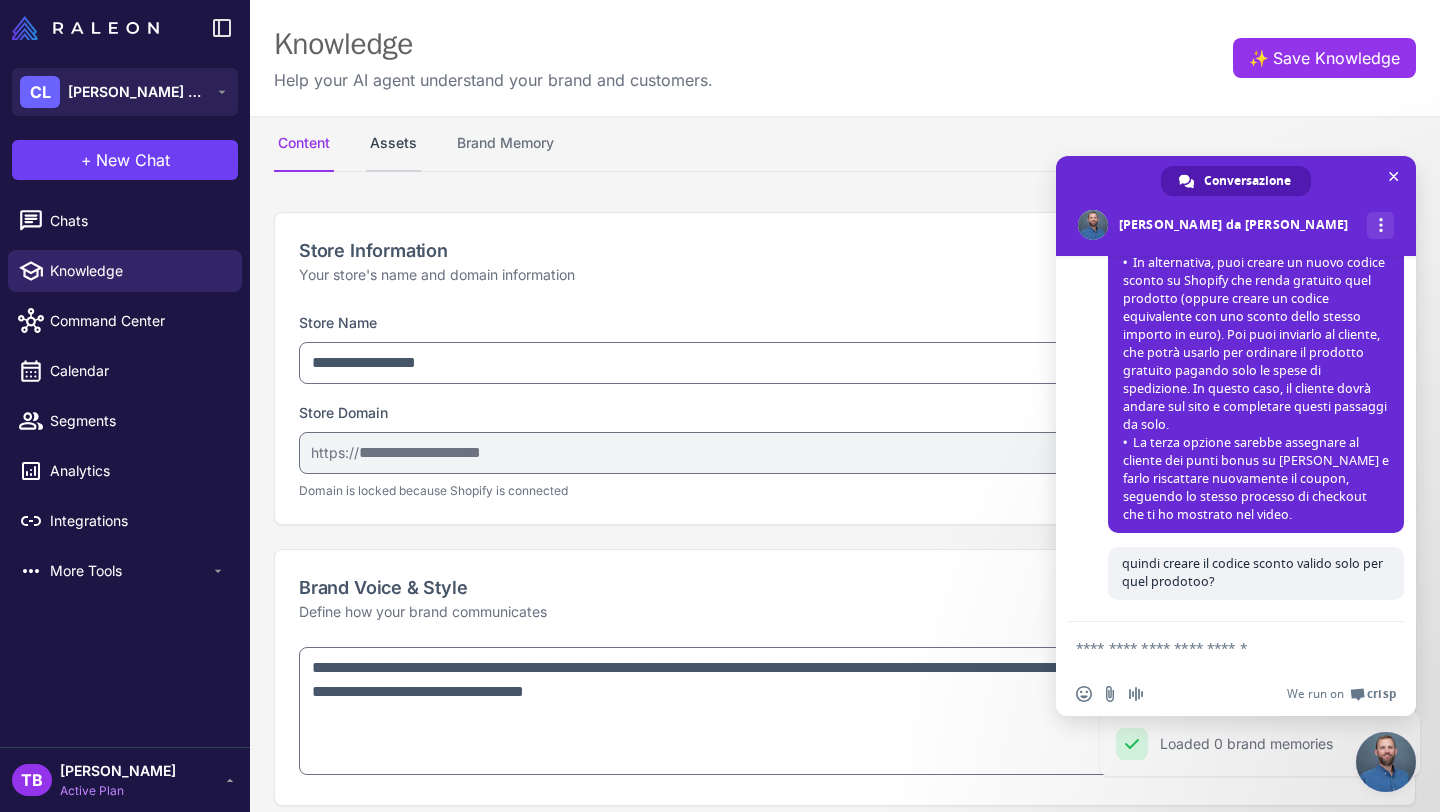 click on "Assets" at bounding box center [393, 144] 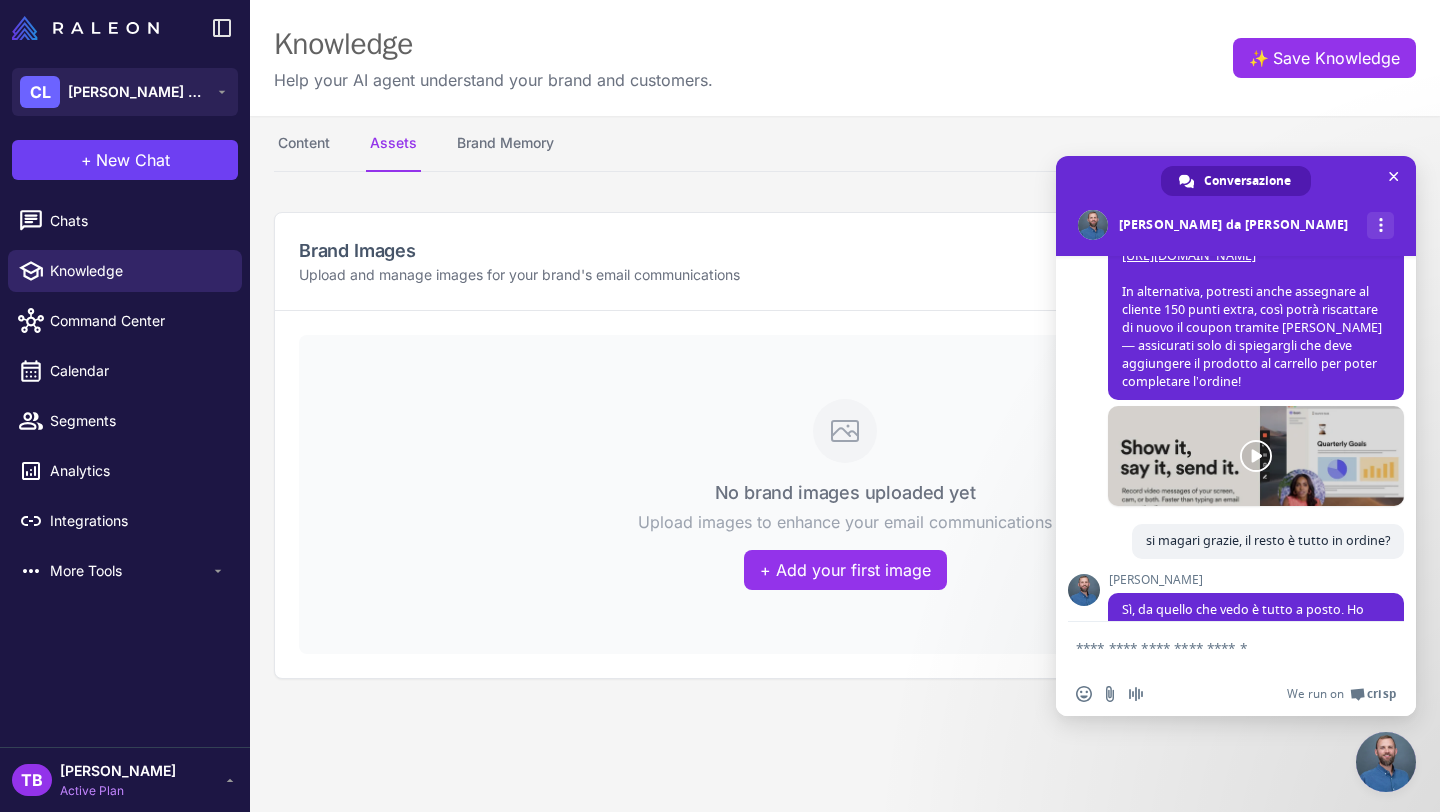 scroll, scrollTop: 2307, scrollLeft: 0, axis: vertical 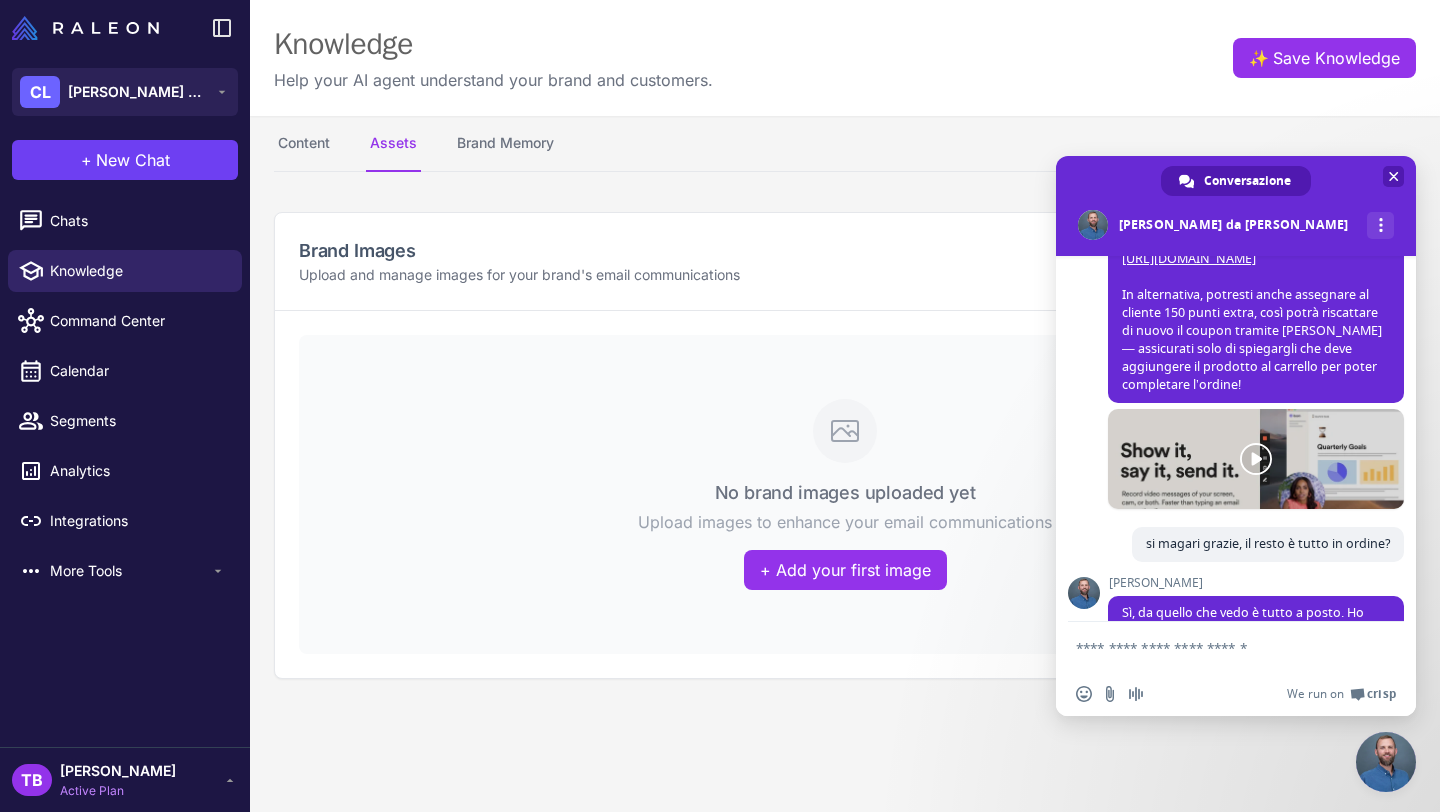 click at bounding box center [1394, 176] 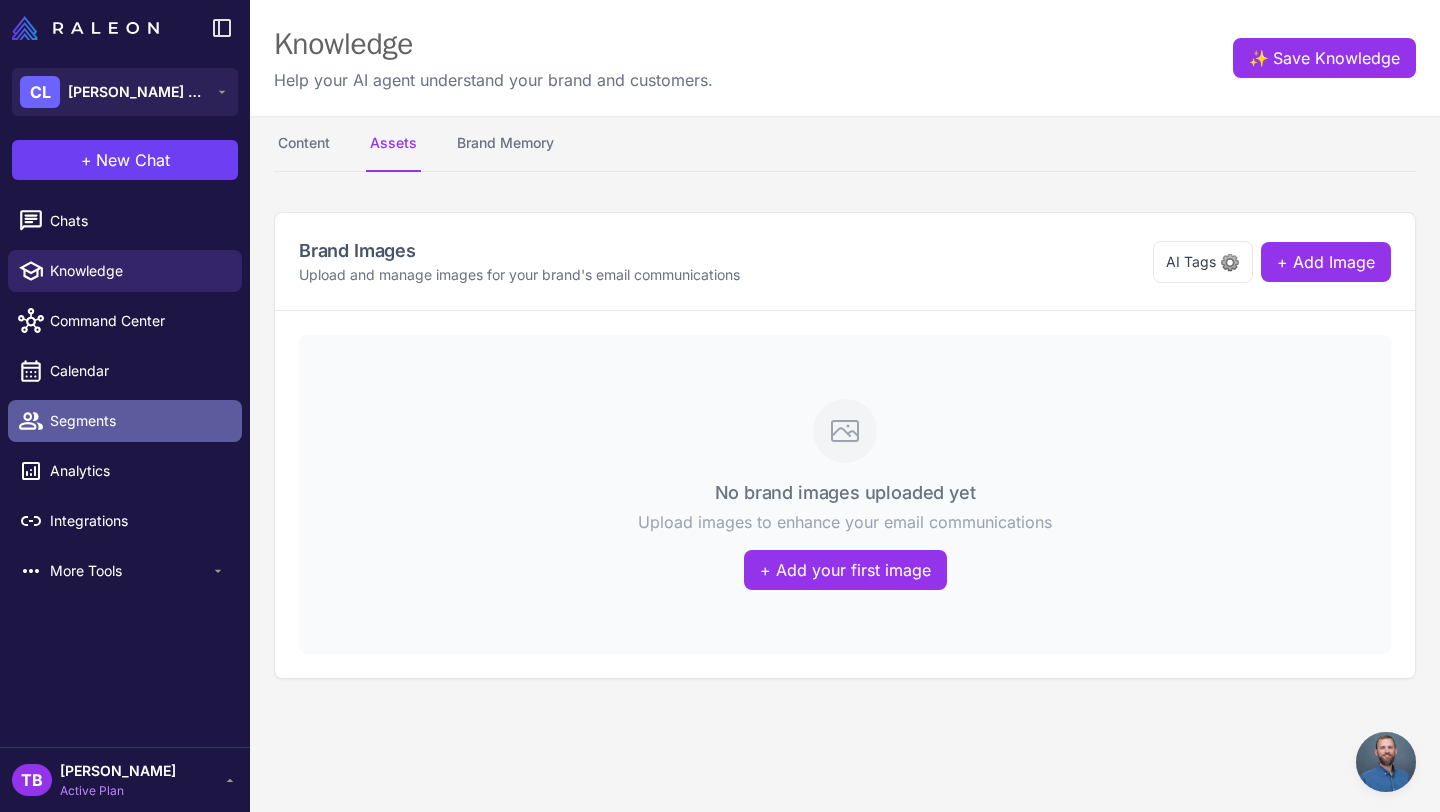 click on "Segments" at bounding box center (138, 421) 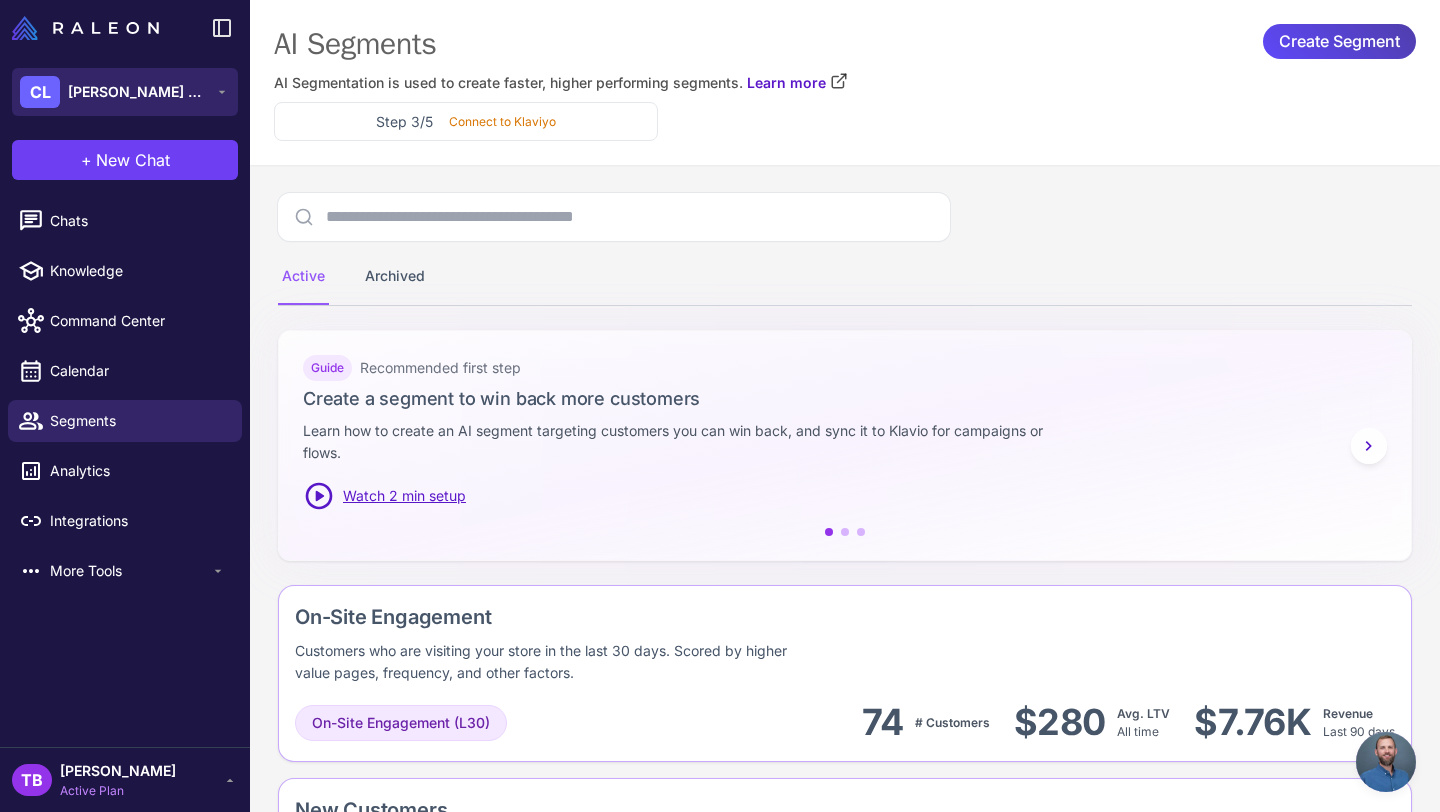 click on "CL Cilio Lash Expert" at bounding box center (114, 92) 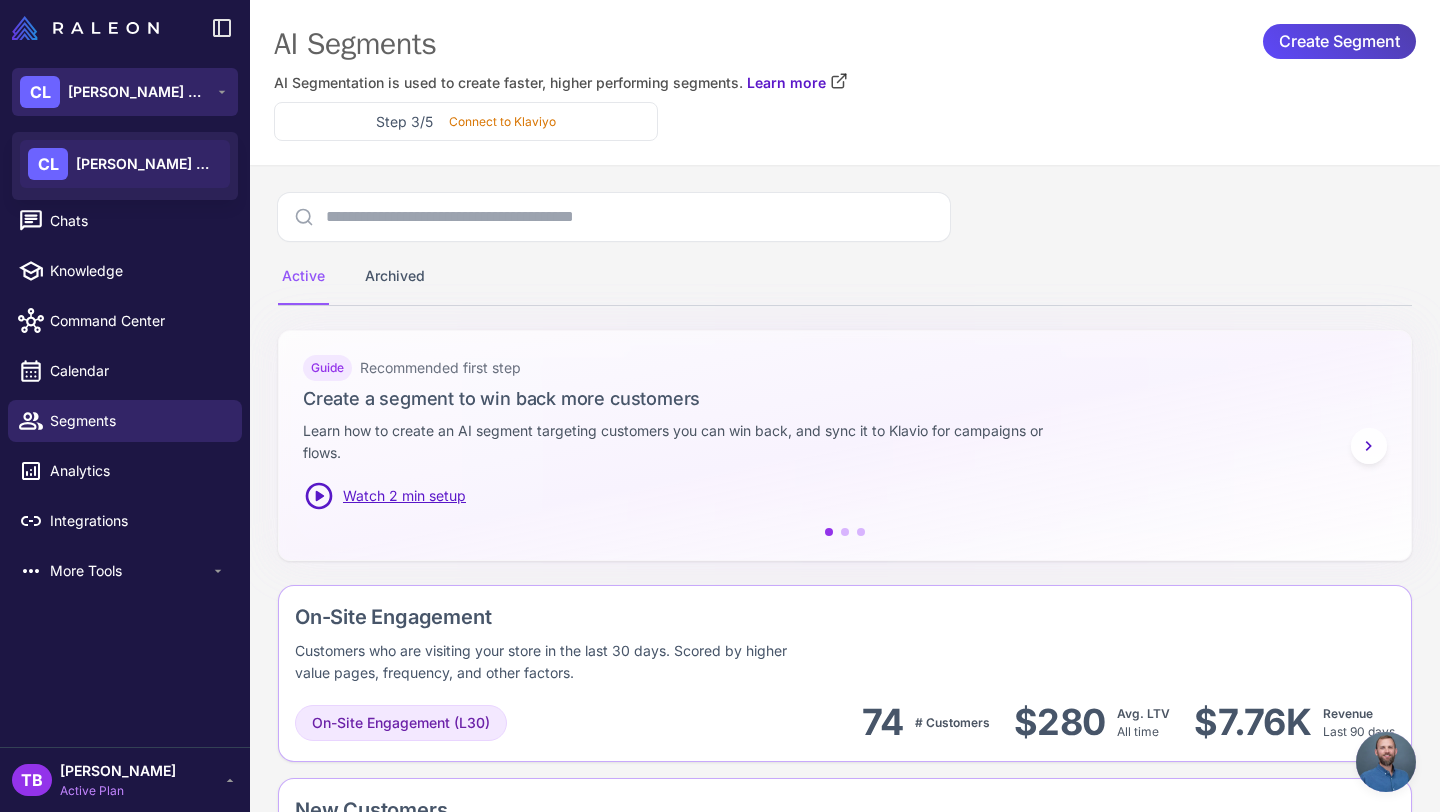 click on "[PERSON_NAME] Expert" at bounding box center [138, 92] 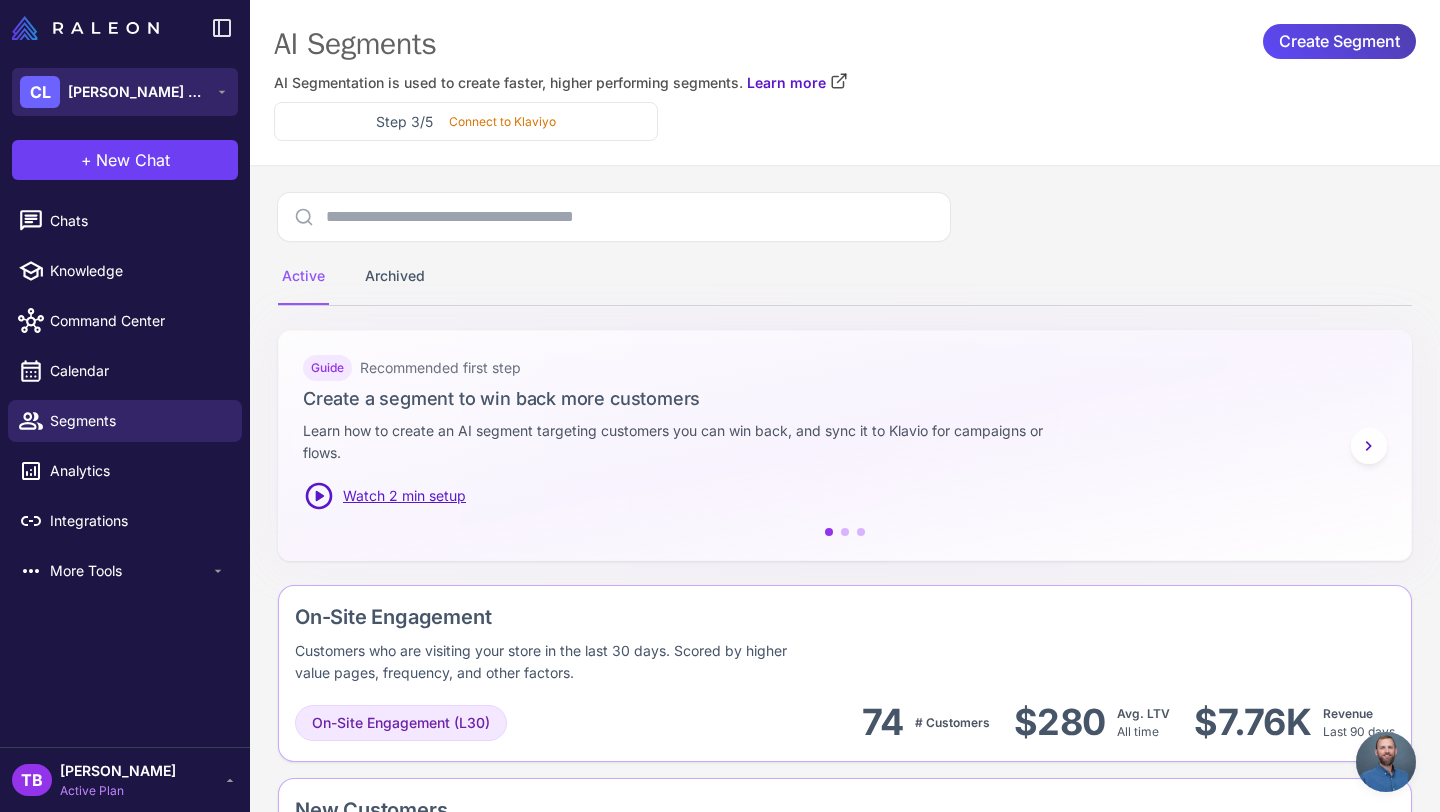 click on "[PERSON_NAME] Expert" at bounding box center [138, 92] 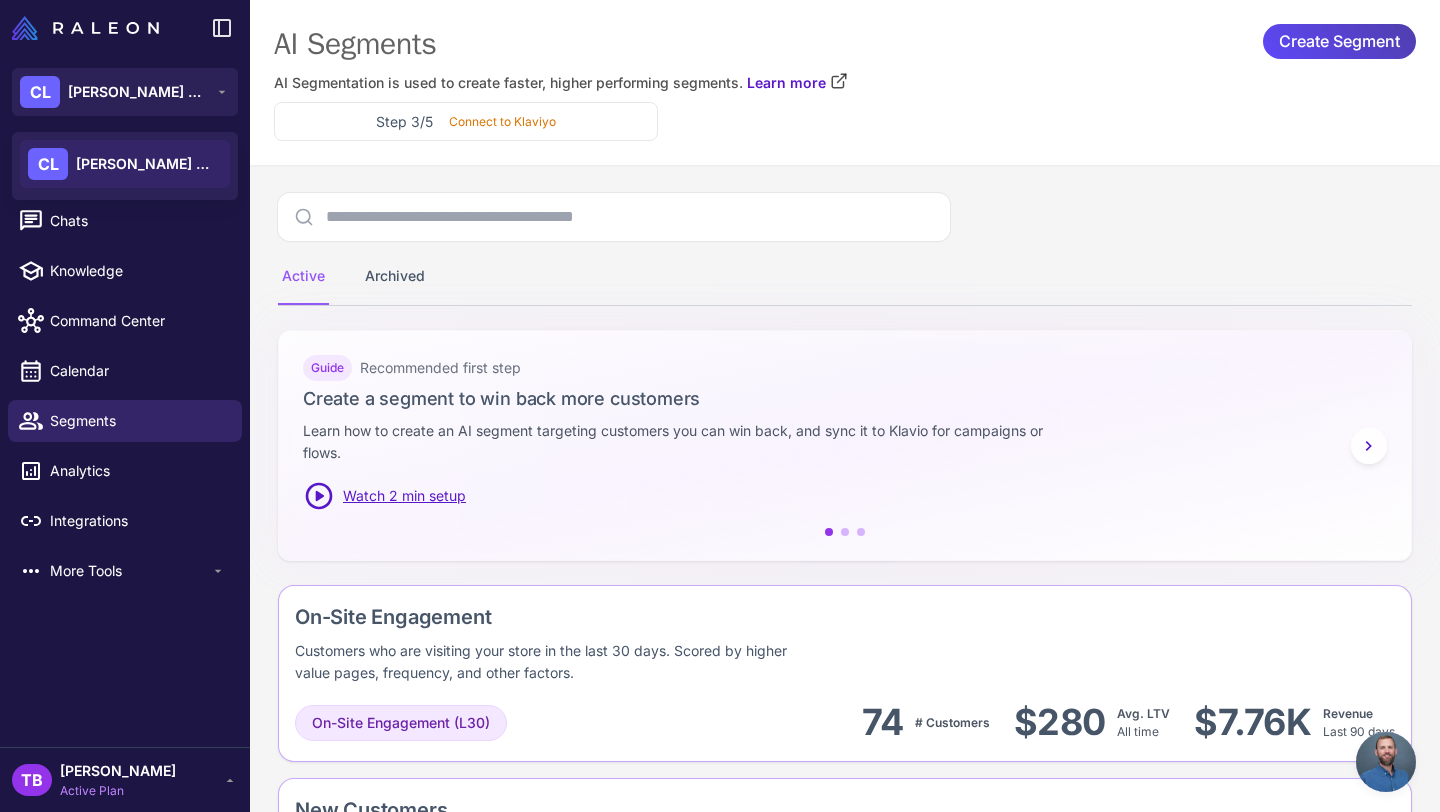 click on "[PERSON_NAME] Expert" at bounding box center (146, 164) 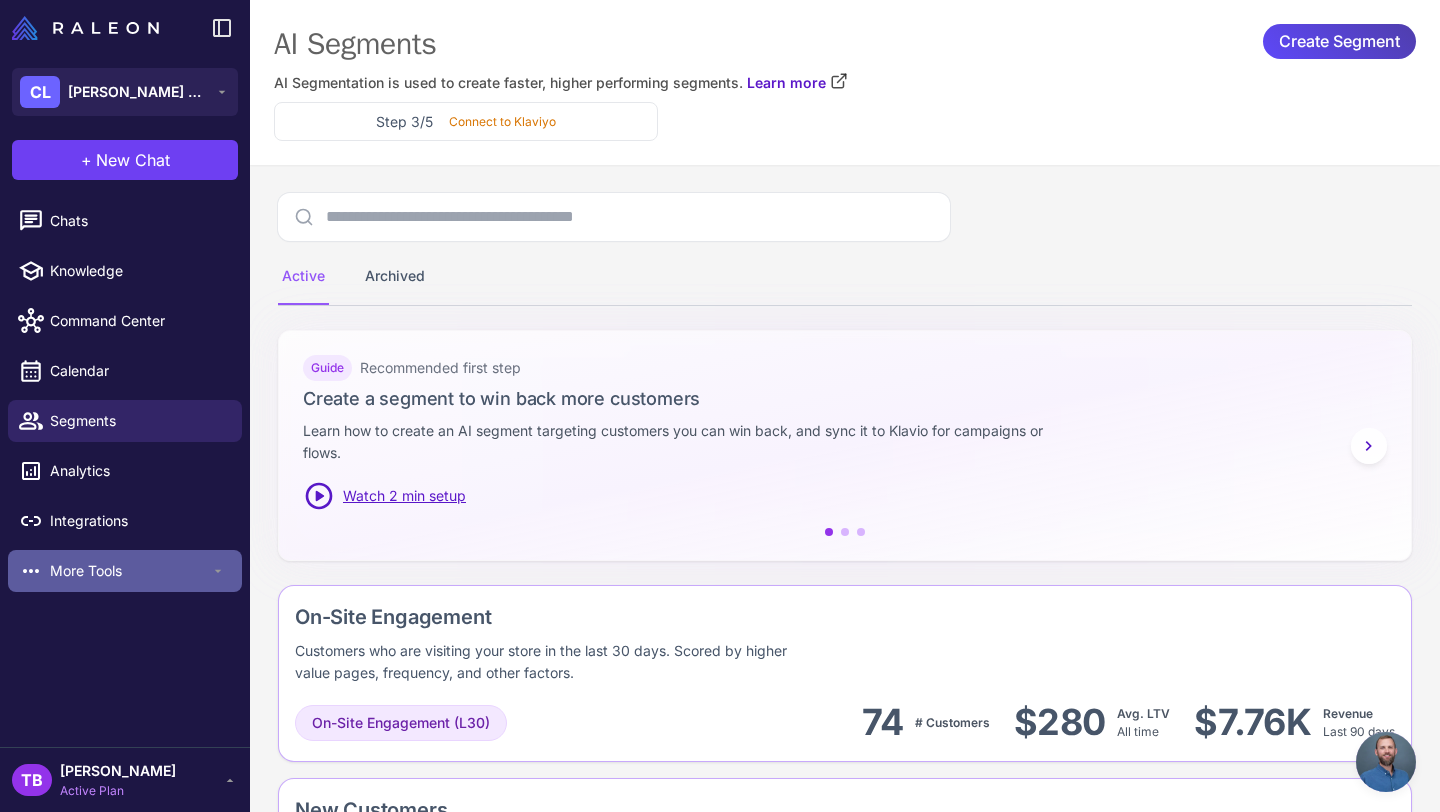click on "More Tools" at bounding box center (130, 571) 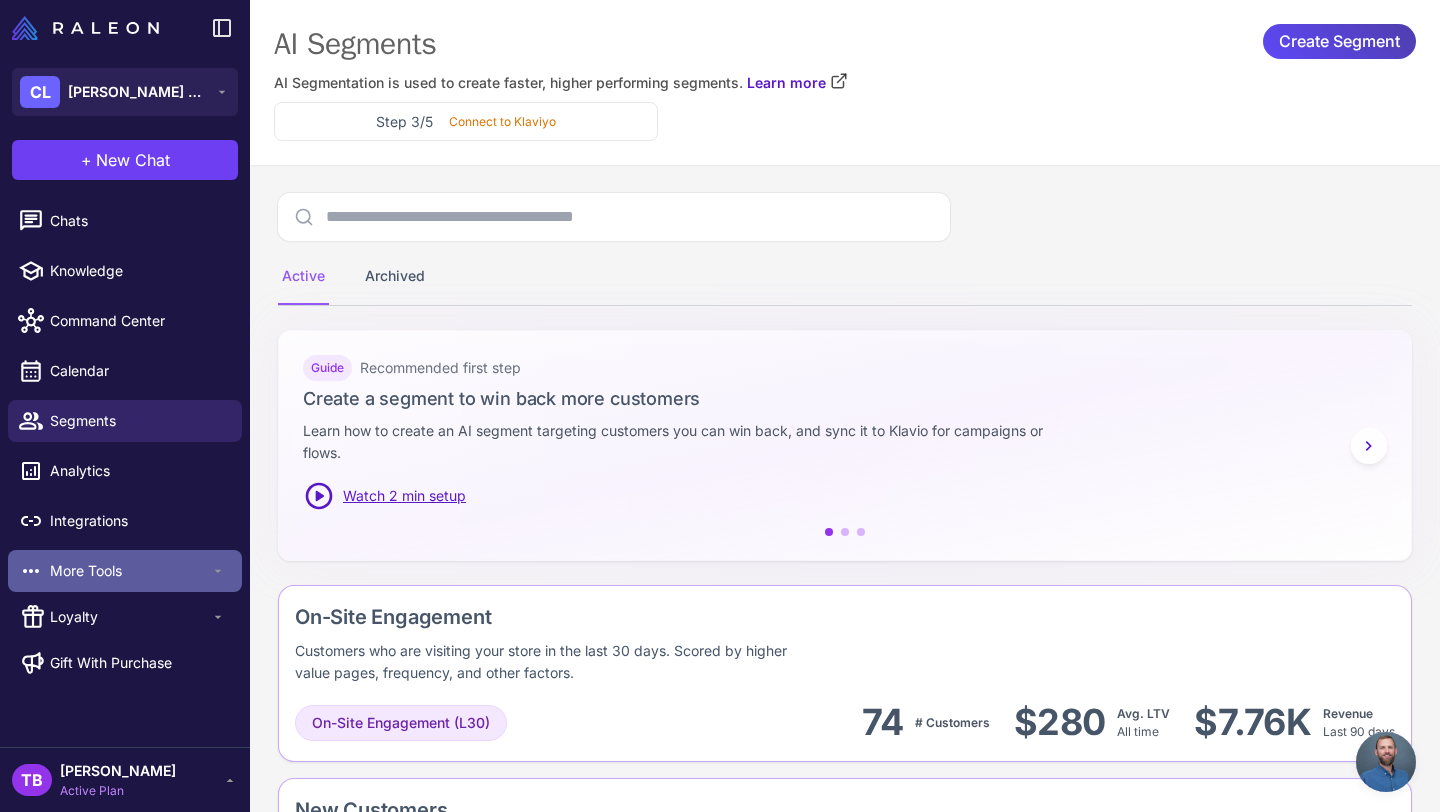 click on "More Tools" at bounding box center [130, 571] 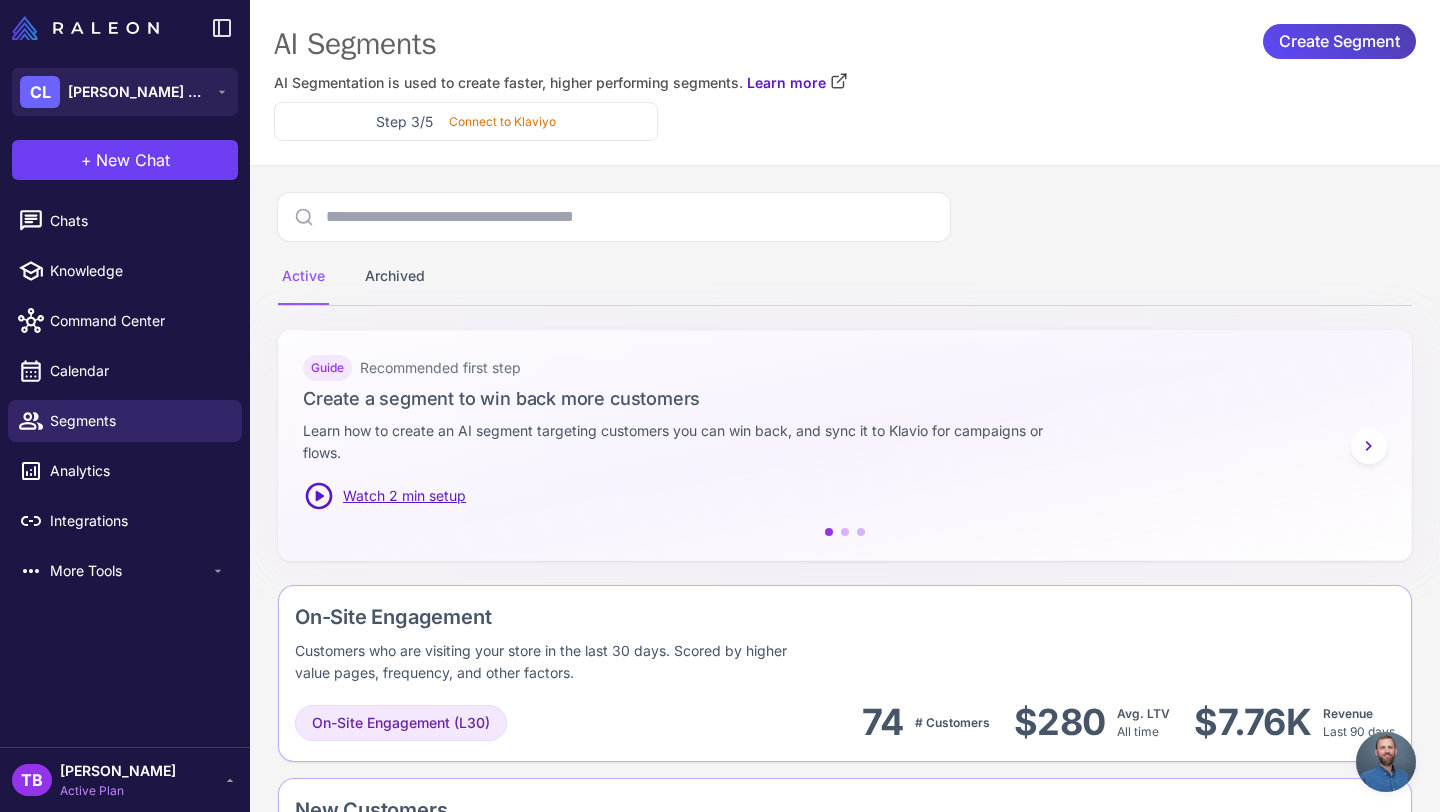 click on "Chats Knowledge Command Center Calendar Segments Analytics Integrations More Tools" at bounding box center (125, 469) 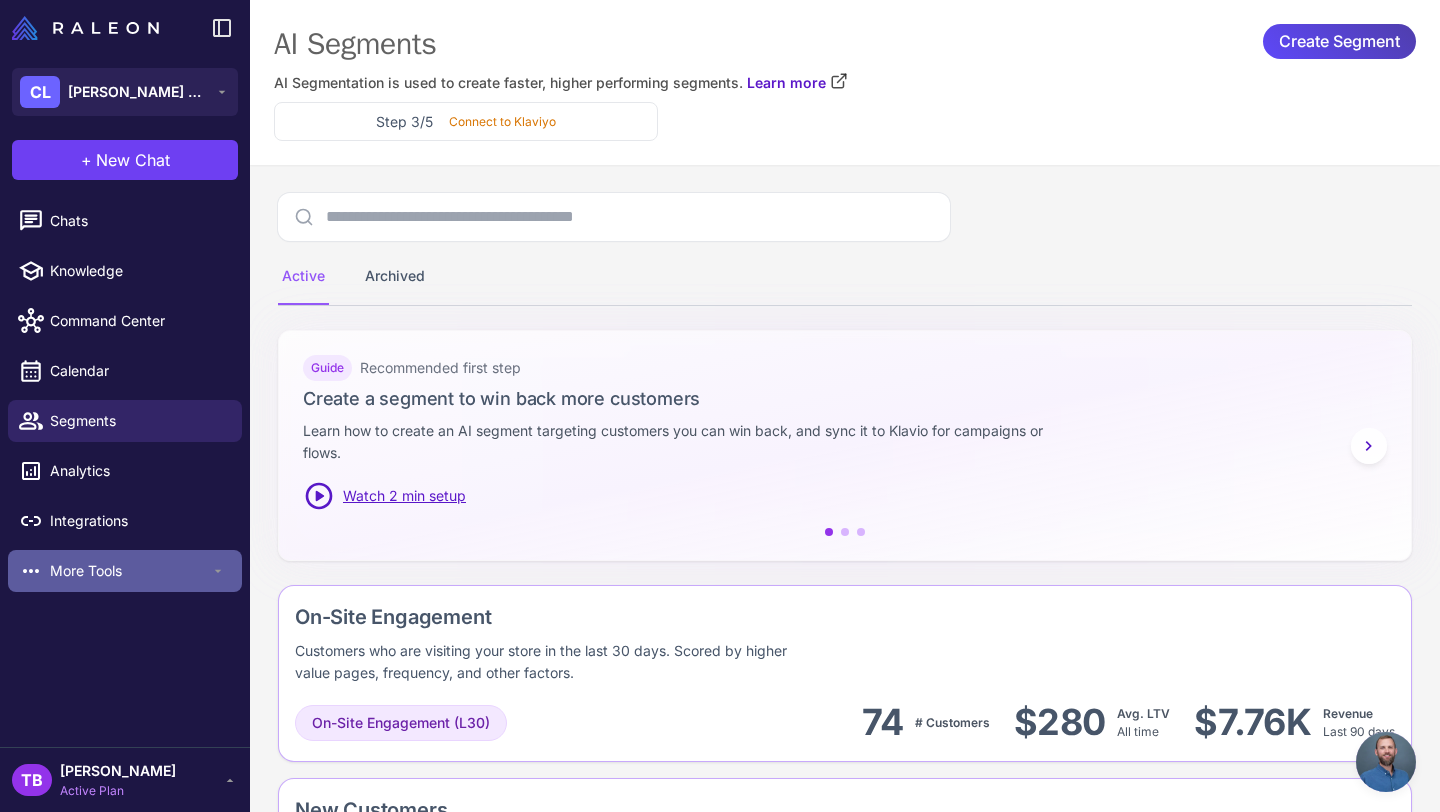 click on "More Tools" at bounding box center [130, 571] 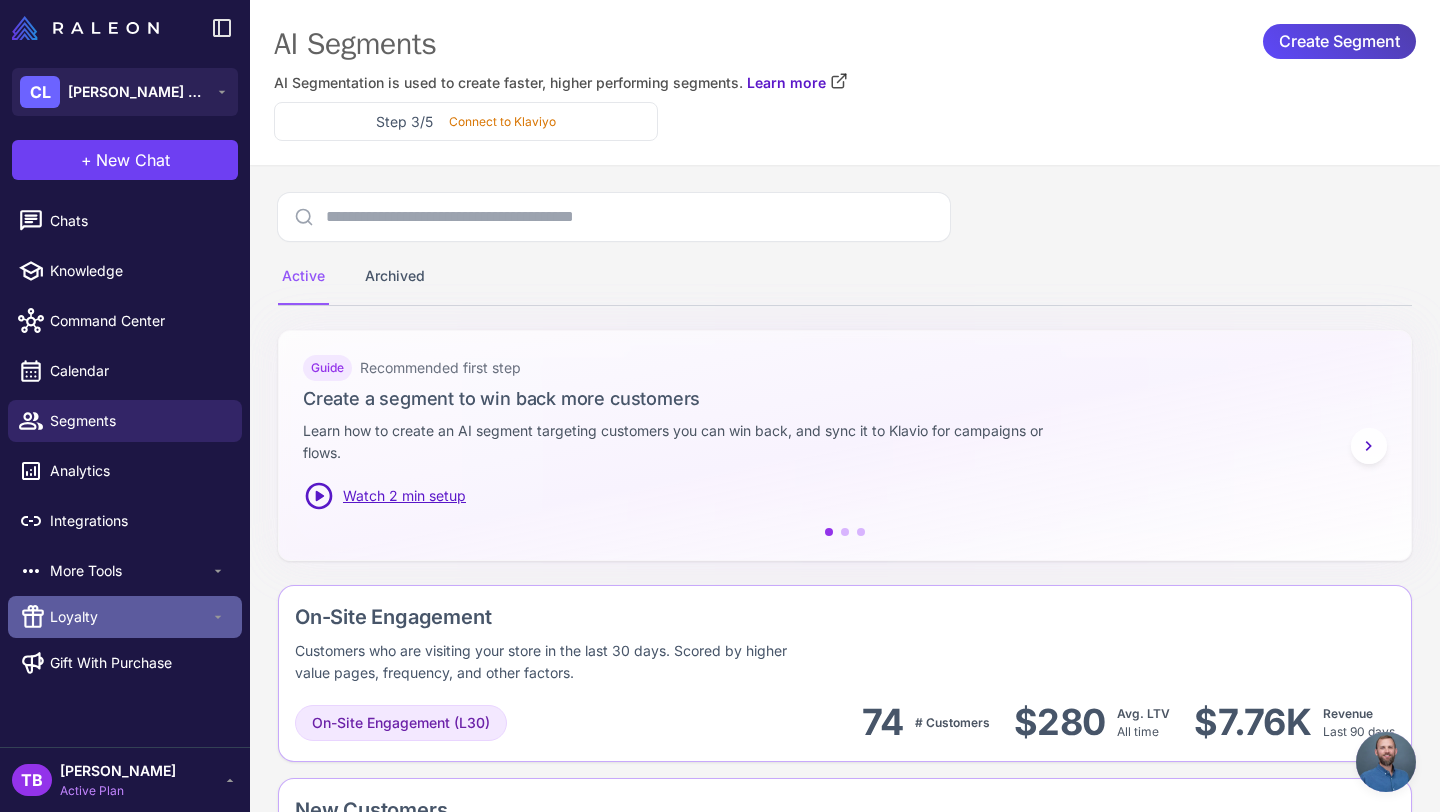 click on "Loyalty" at bounding box center [130, 617] 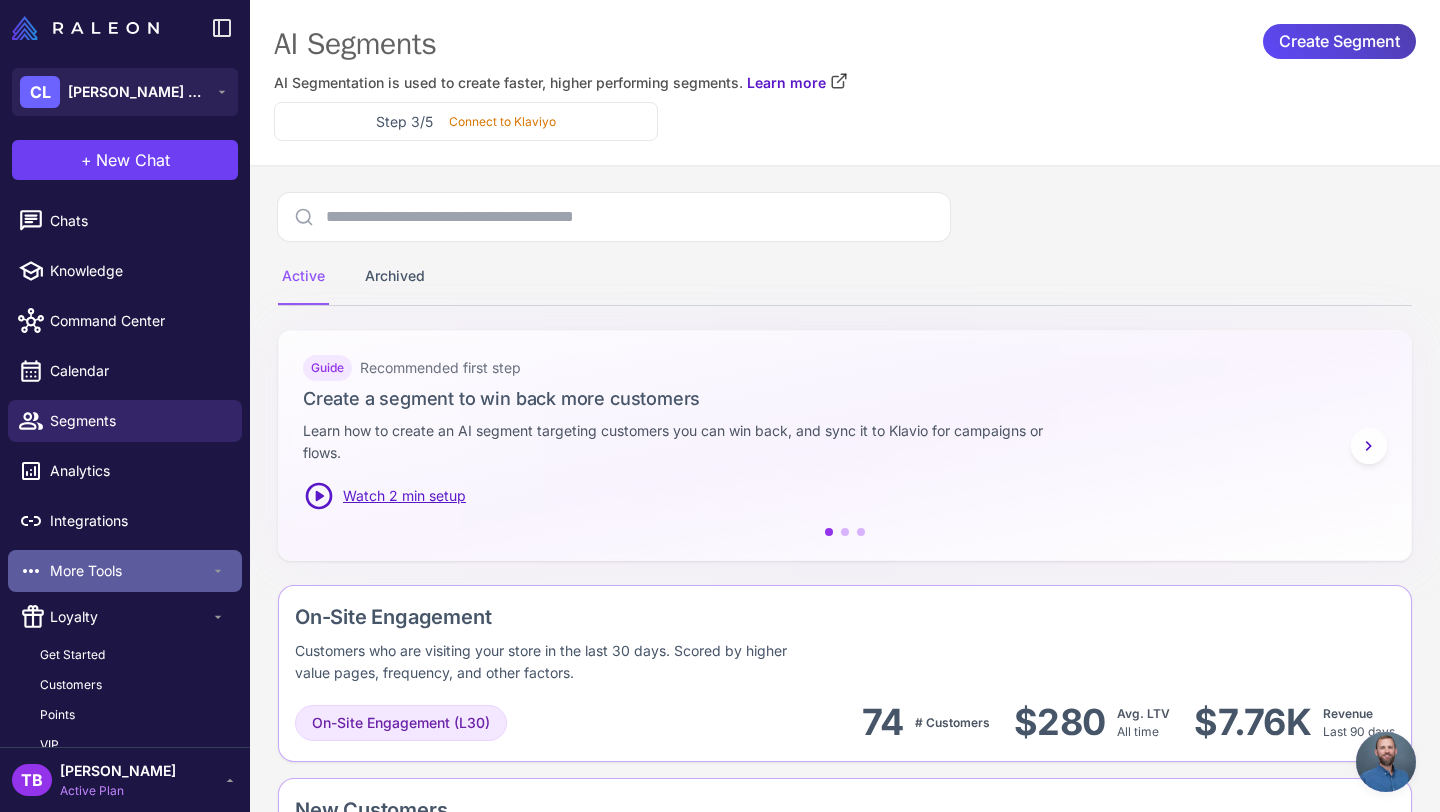 scroll, scrollTop: 141, scrollLeft: 0, axis: vertical 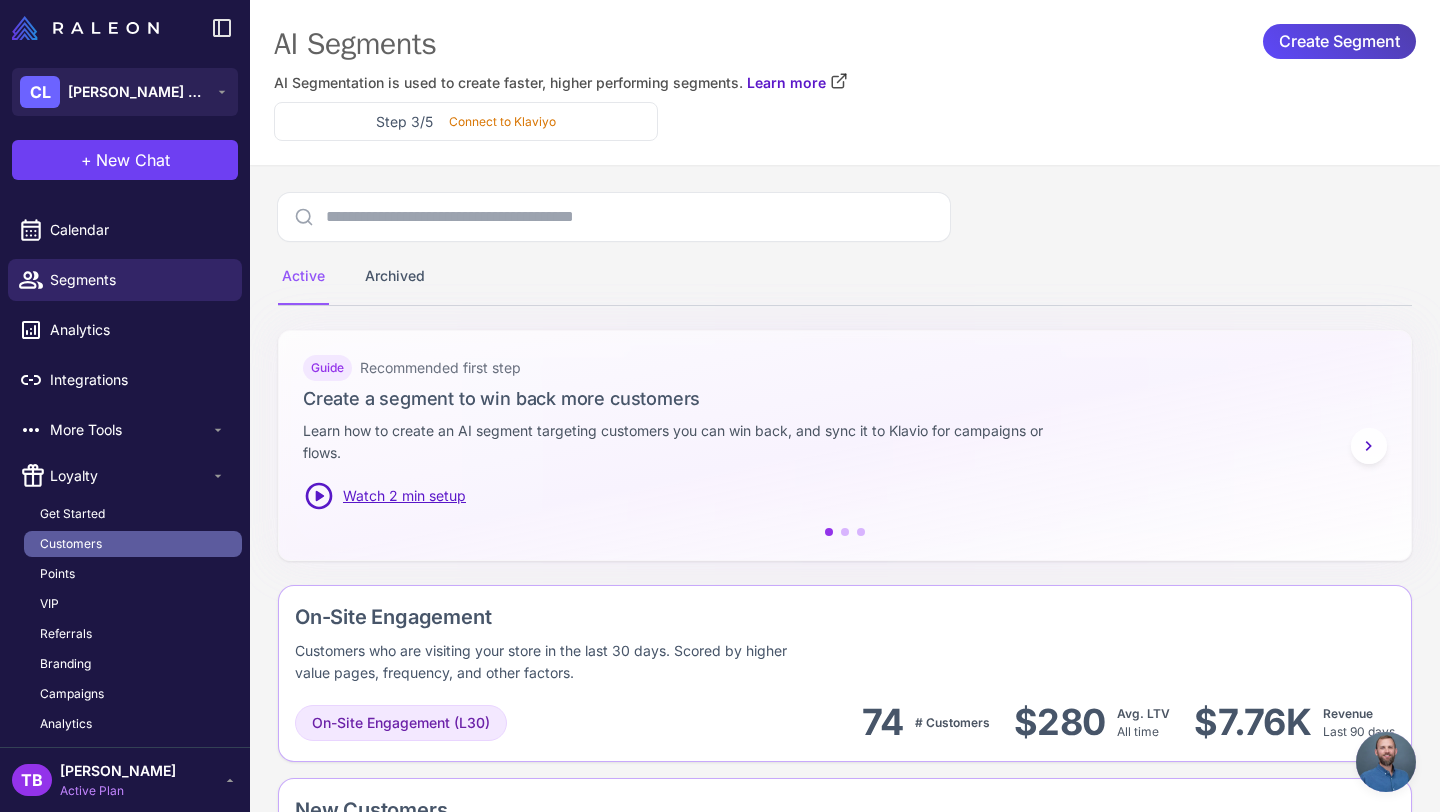 click on "Customers" at bounding box center [71, 544] 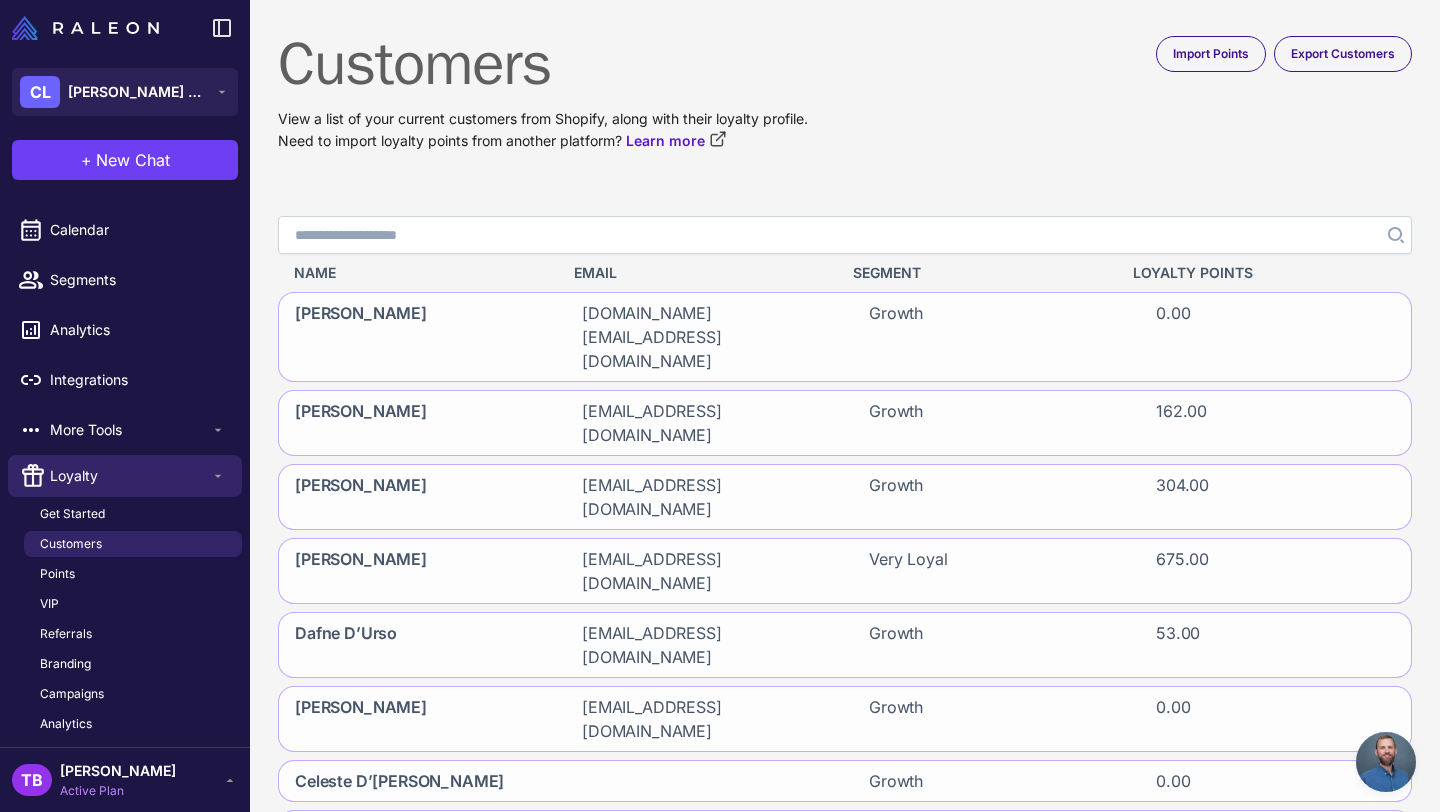 click on "Search" at bounding box center (845, 235) 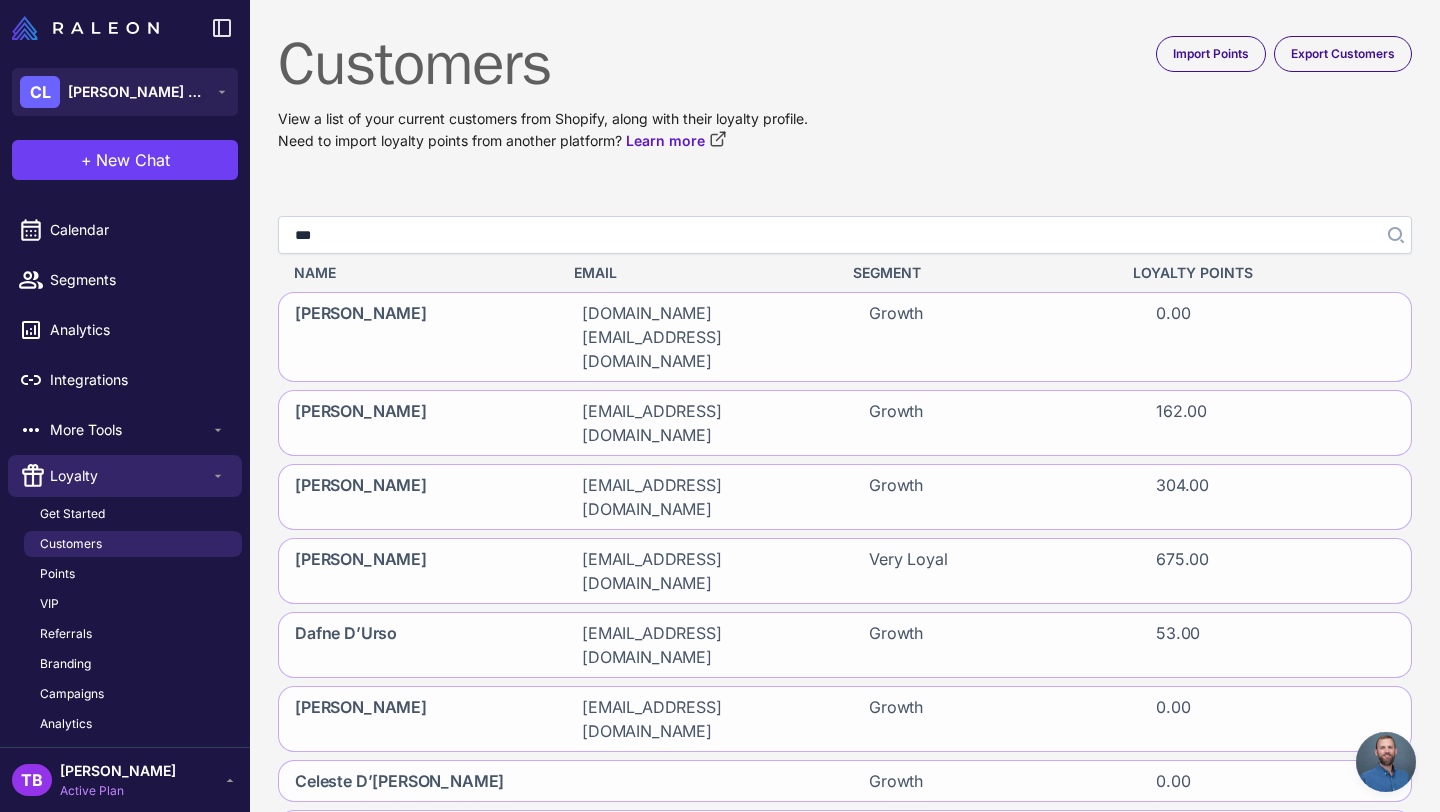 type on "****" 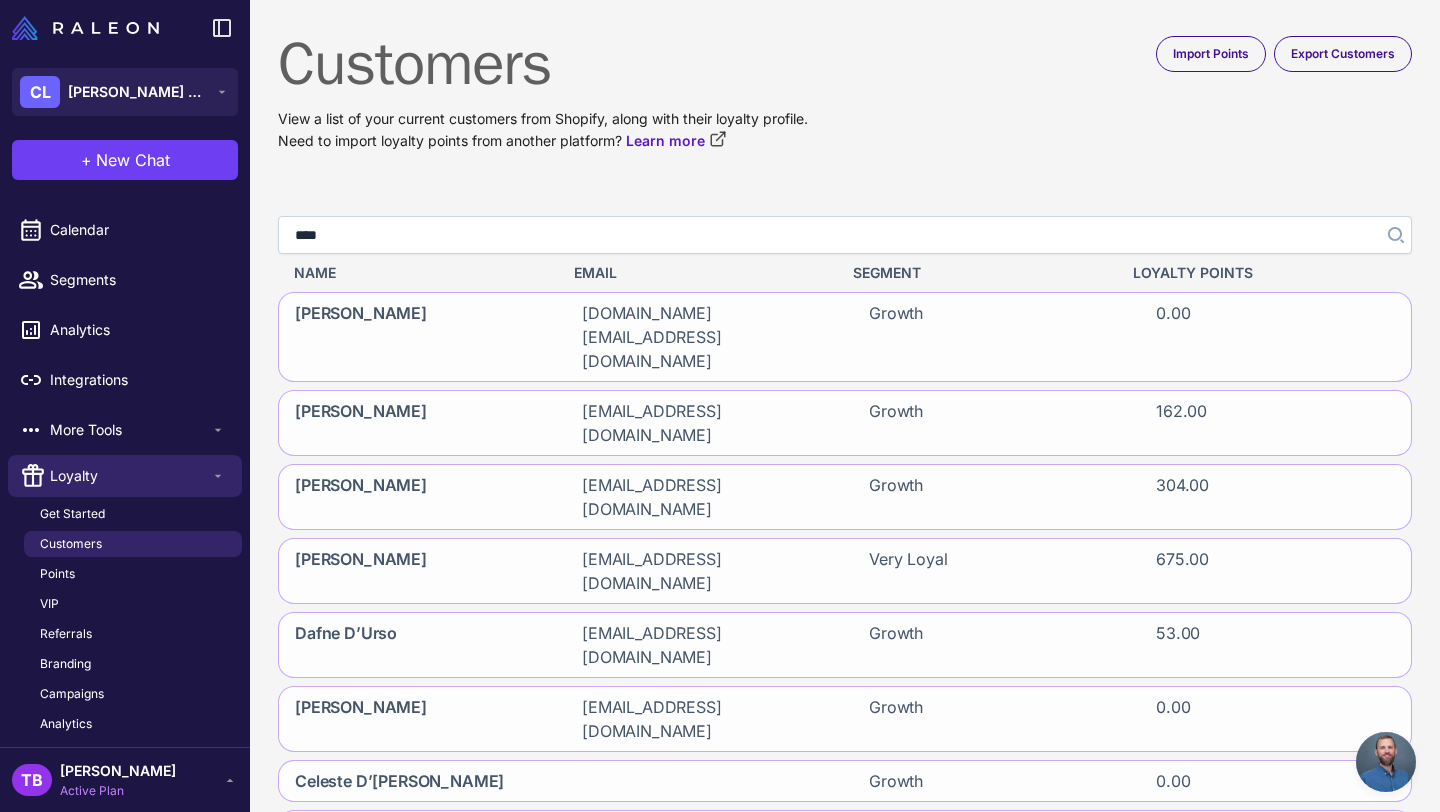 click at bounding box center (1394, 235) 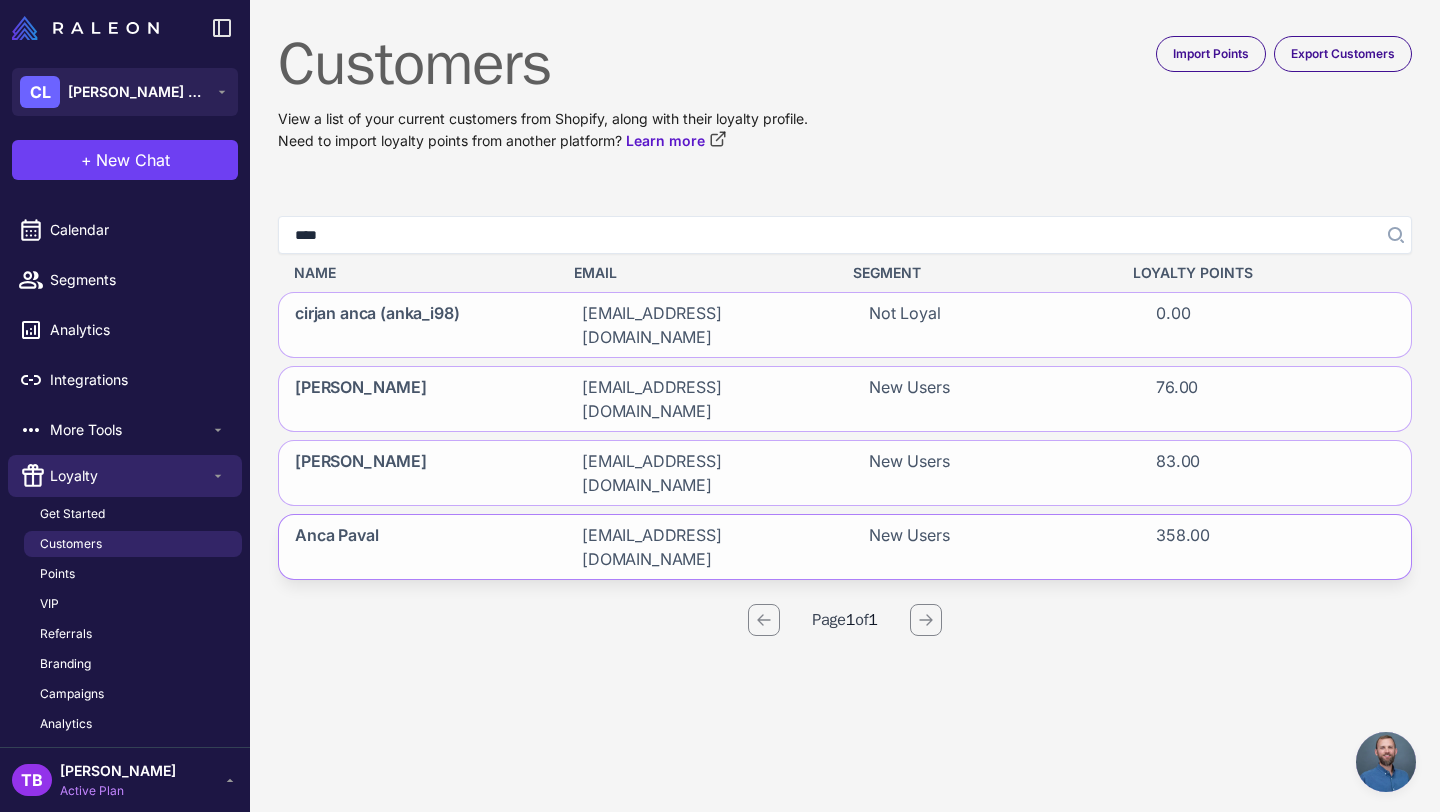 click on "Anca Paval" 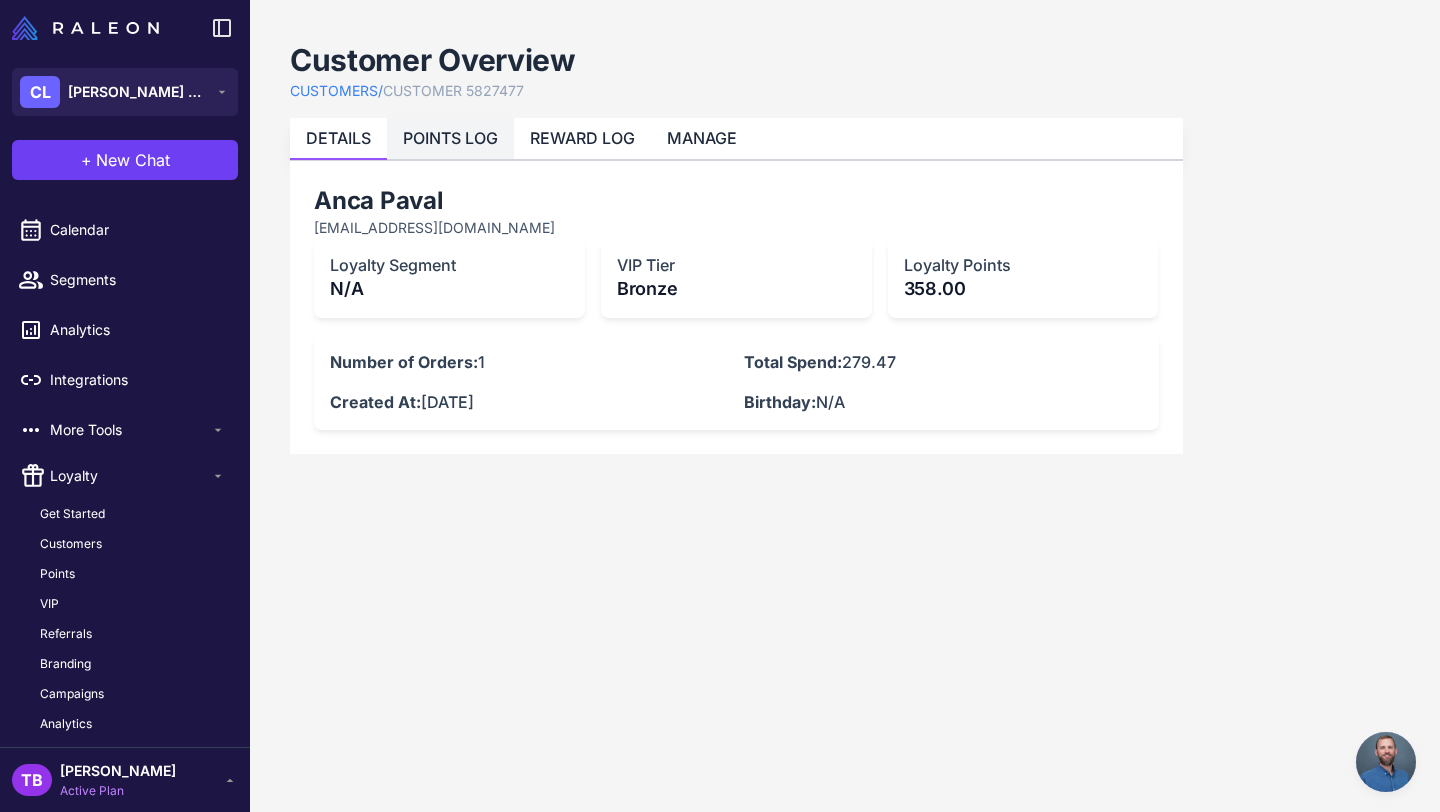 click on "POINTS LOG" at bounding box center (450, 138) 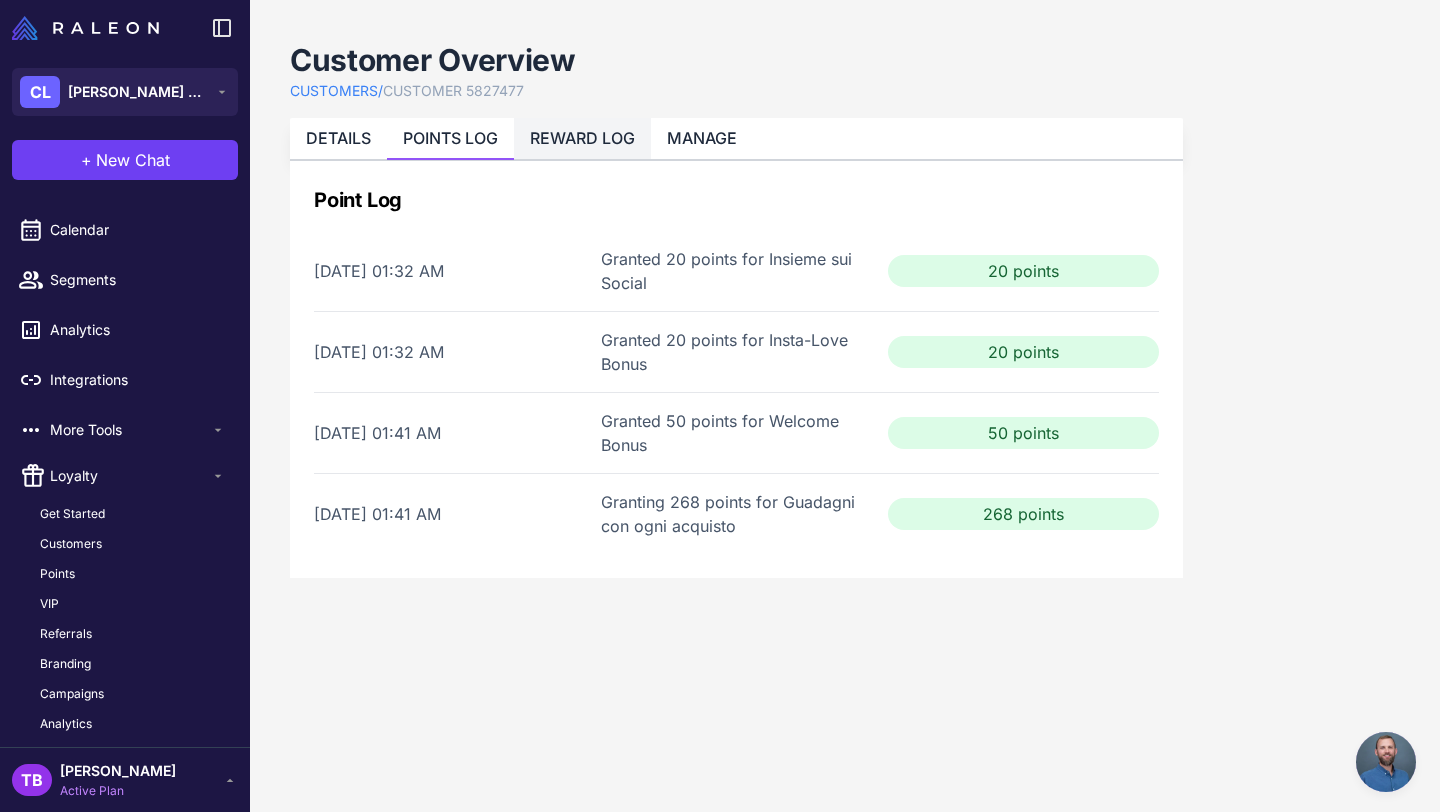 click on "REWARD LOG" at bounding box center (582, 138) 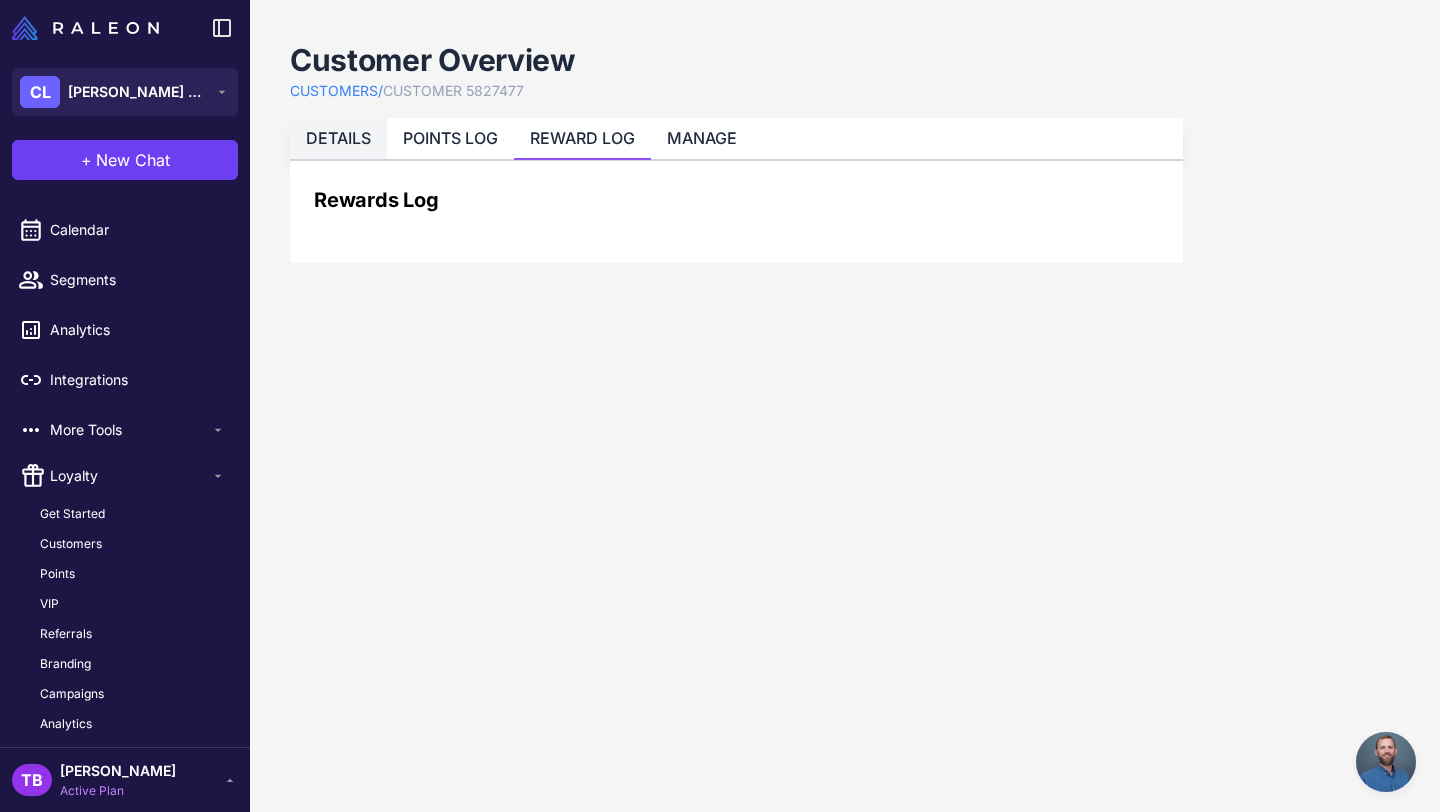 click on "DETAILS" at bounding box center (338, 138) 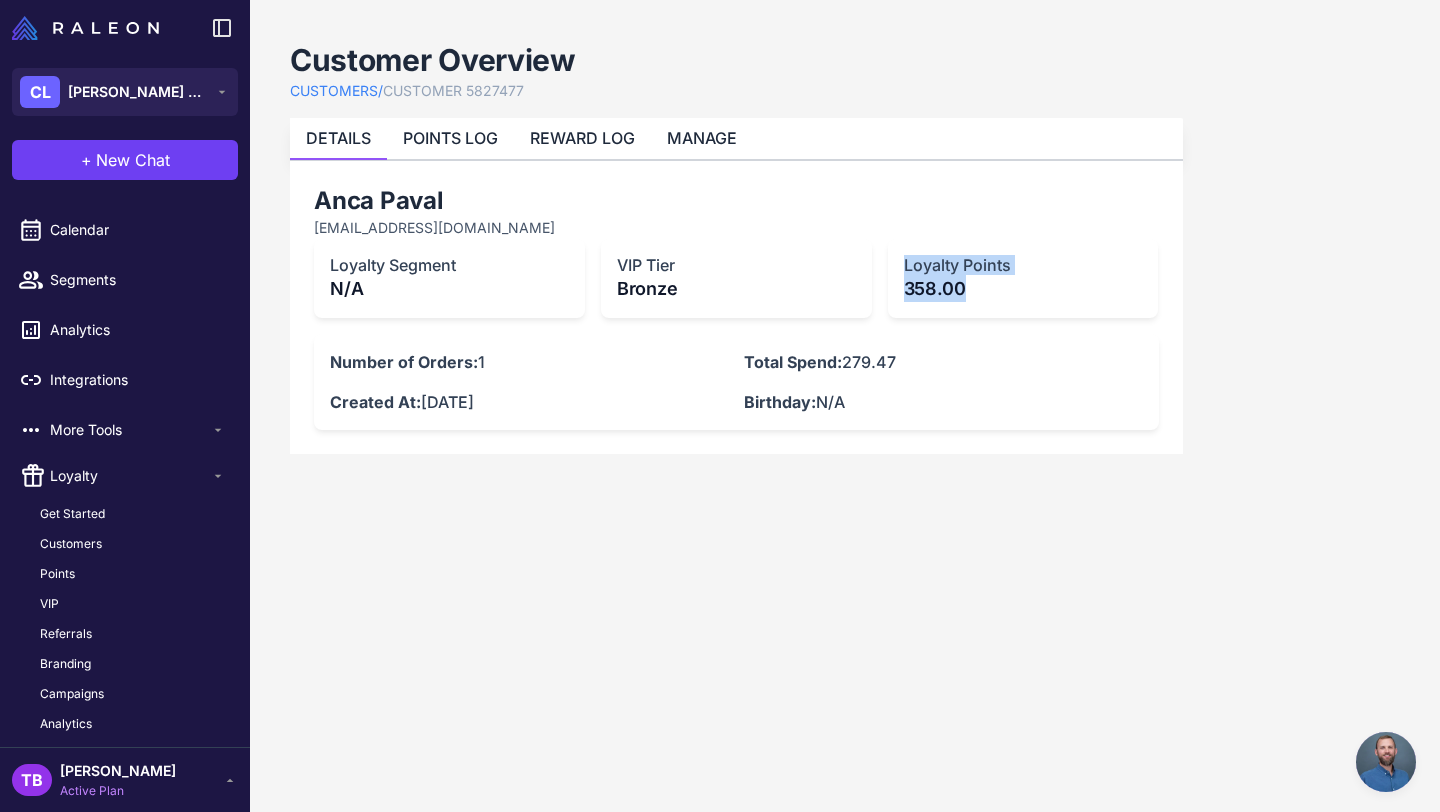 drag, startPoint x: 976, startPoint y: 289, endPoint x: 905, endPoint y: 265, distance: 74.94665 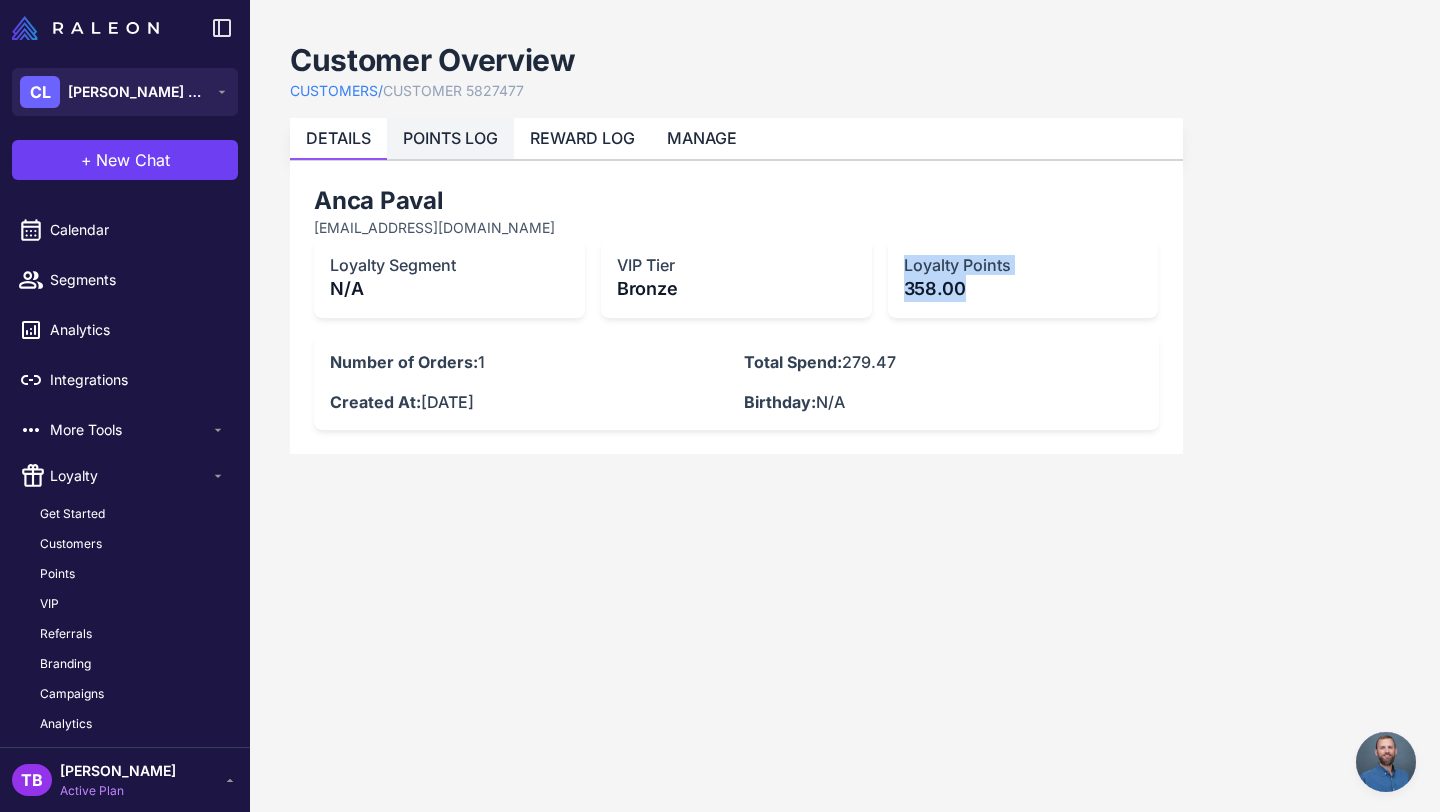 click on "POINTS LOG" 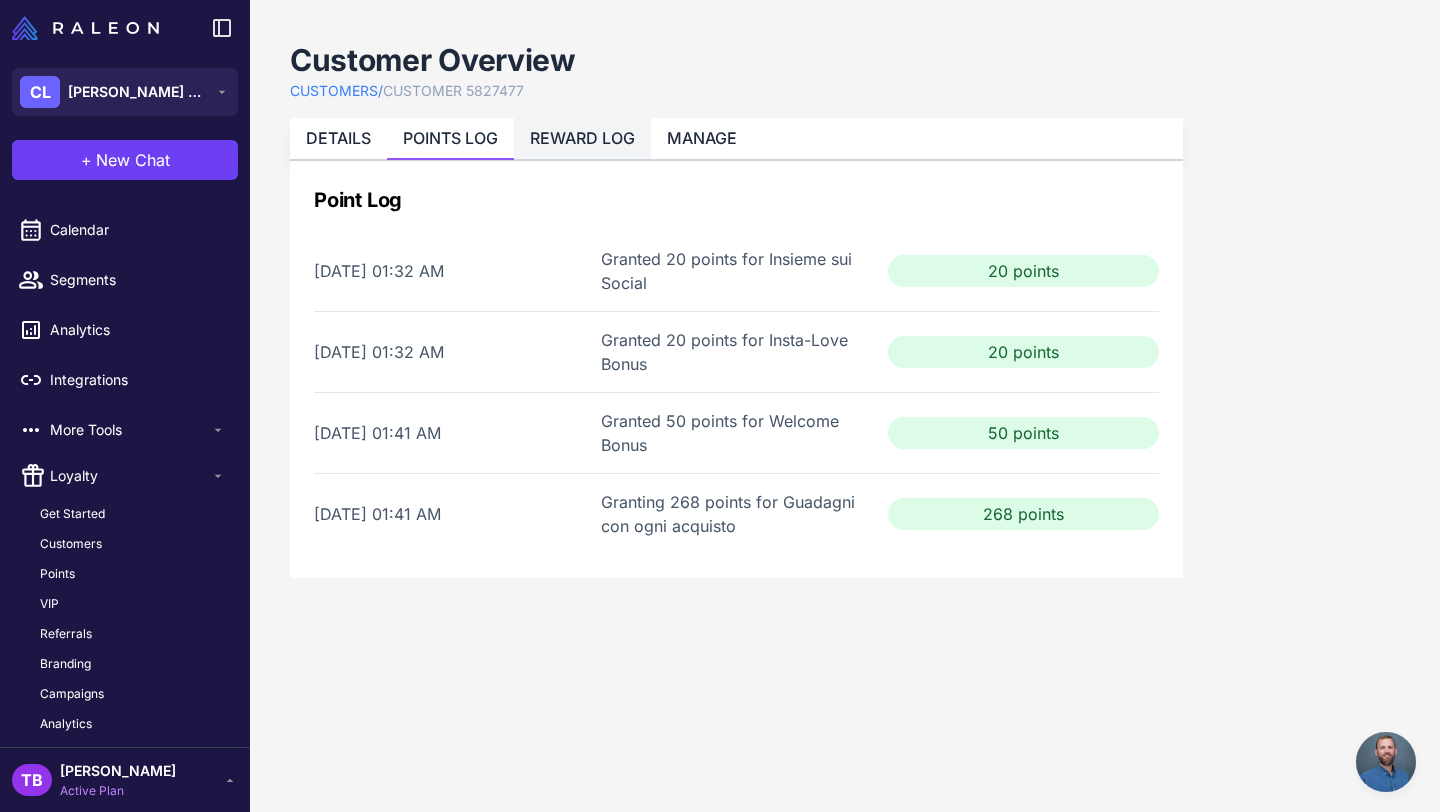 click on "REWARD LOG" at bounding box center [582, 138] 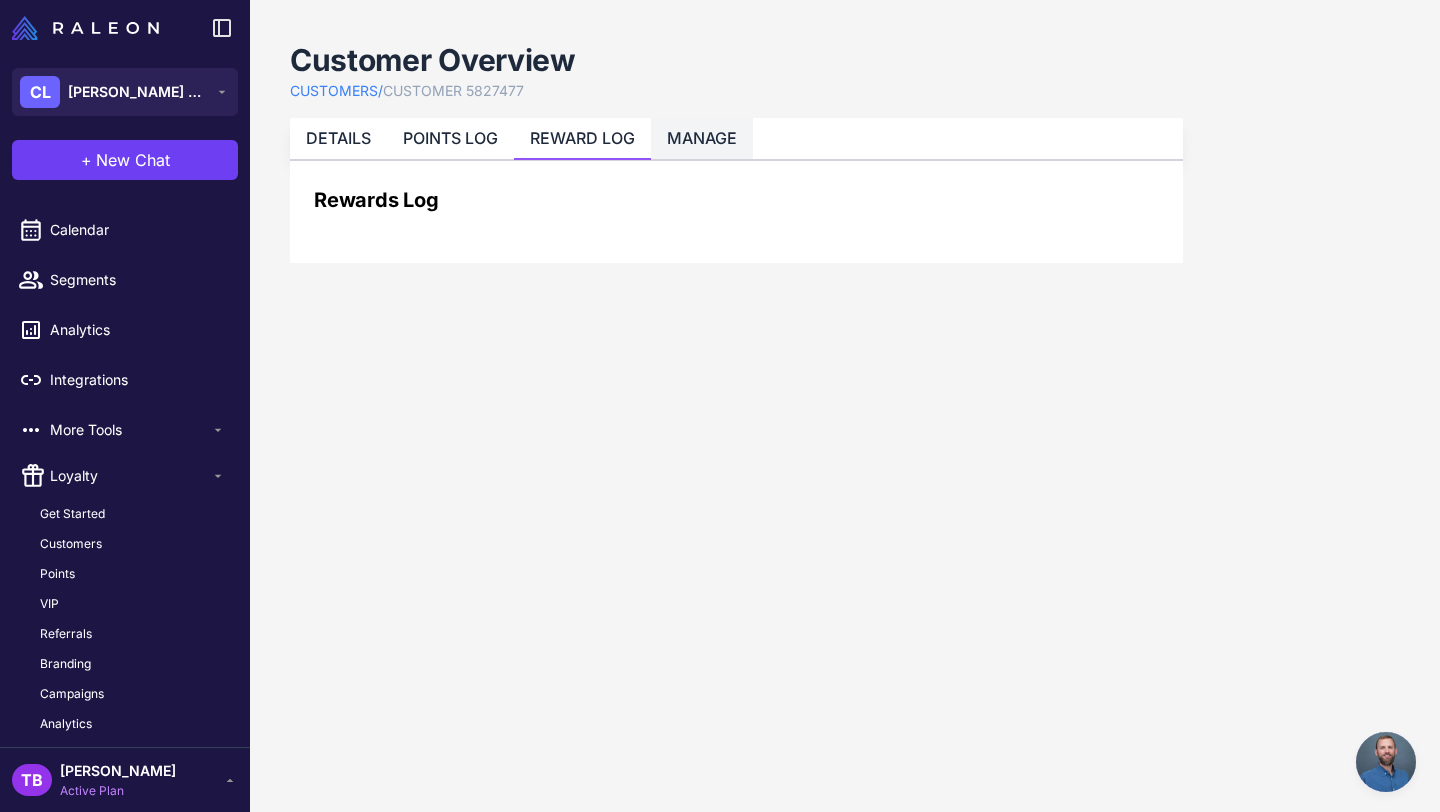 click on "MANAGE" at bounding box center [702, 138] 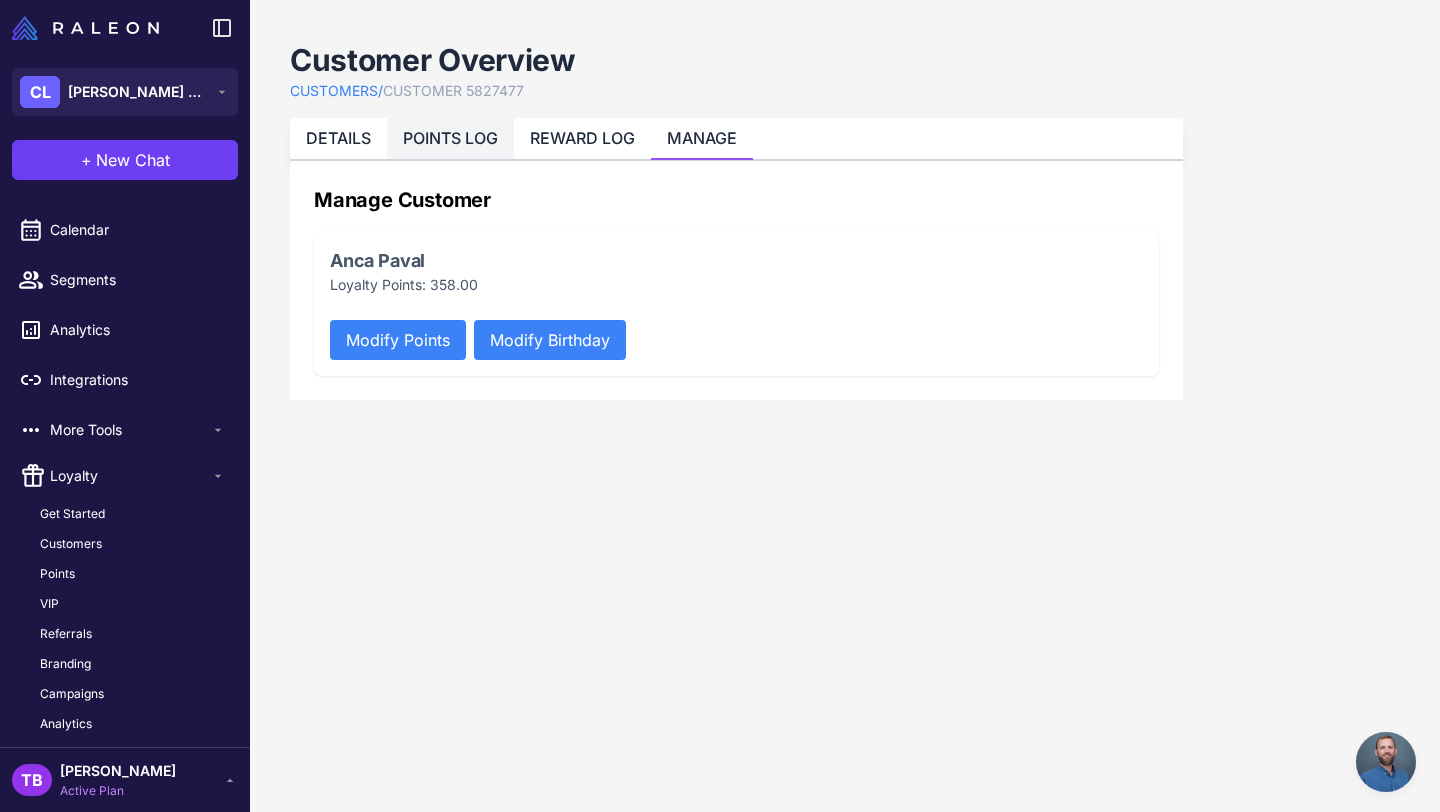 click on "POINTS LOG" at bounding box center [450, 138] 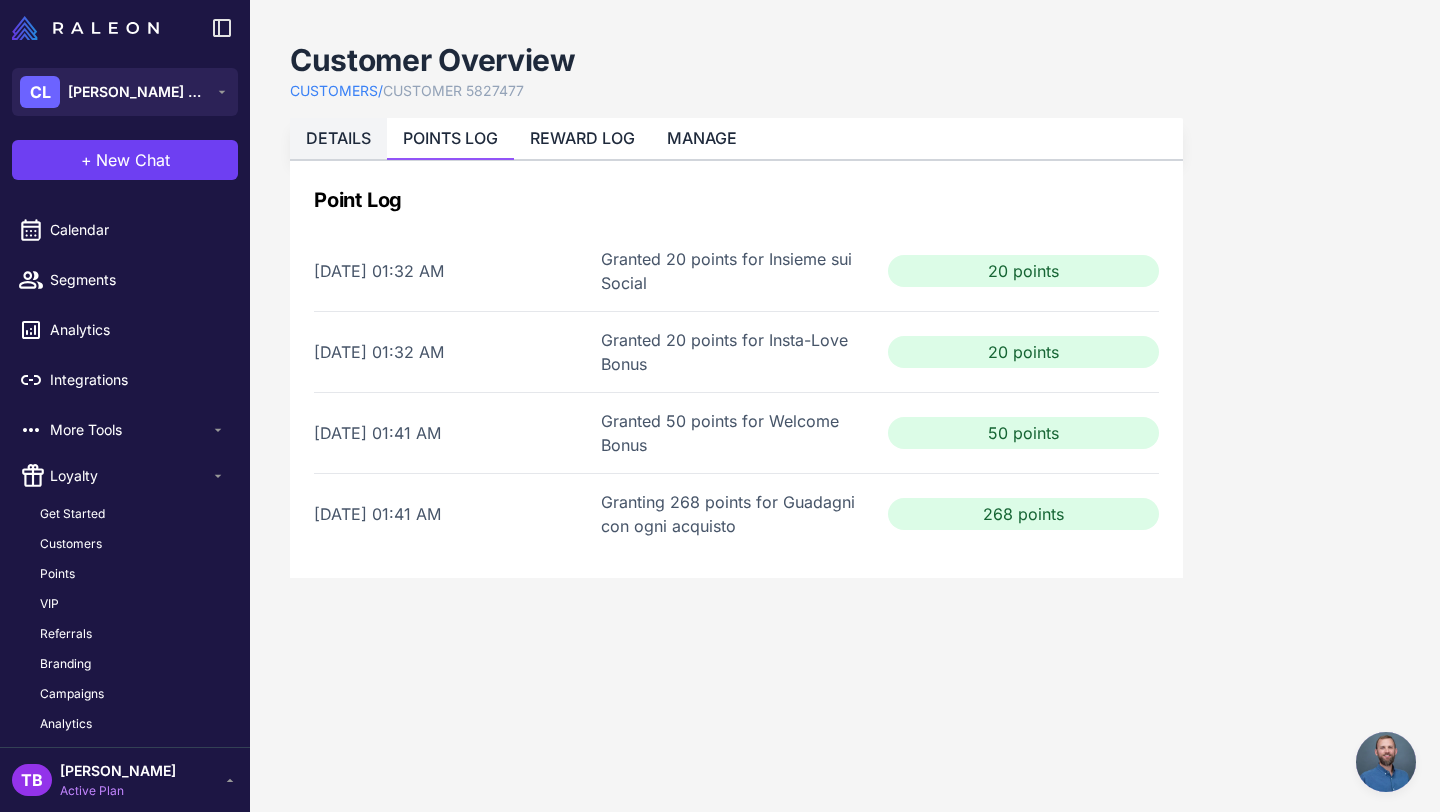 click on "DETAILS" 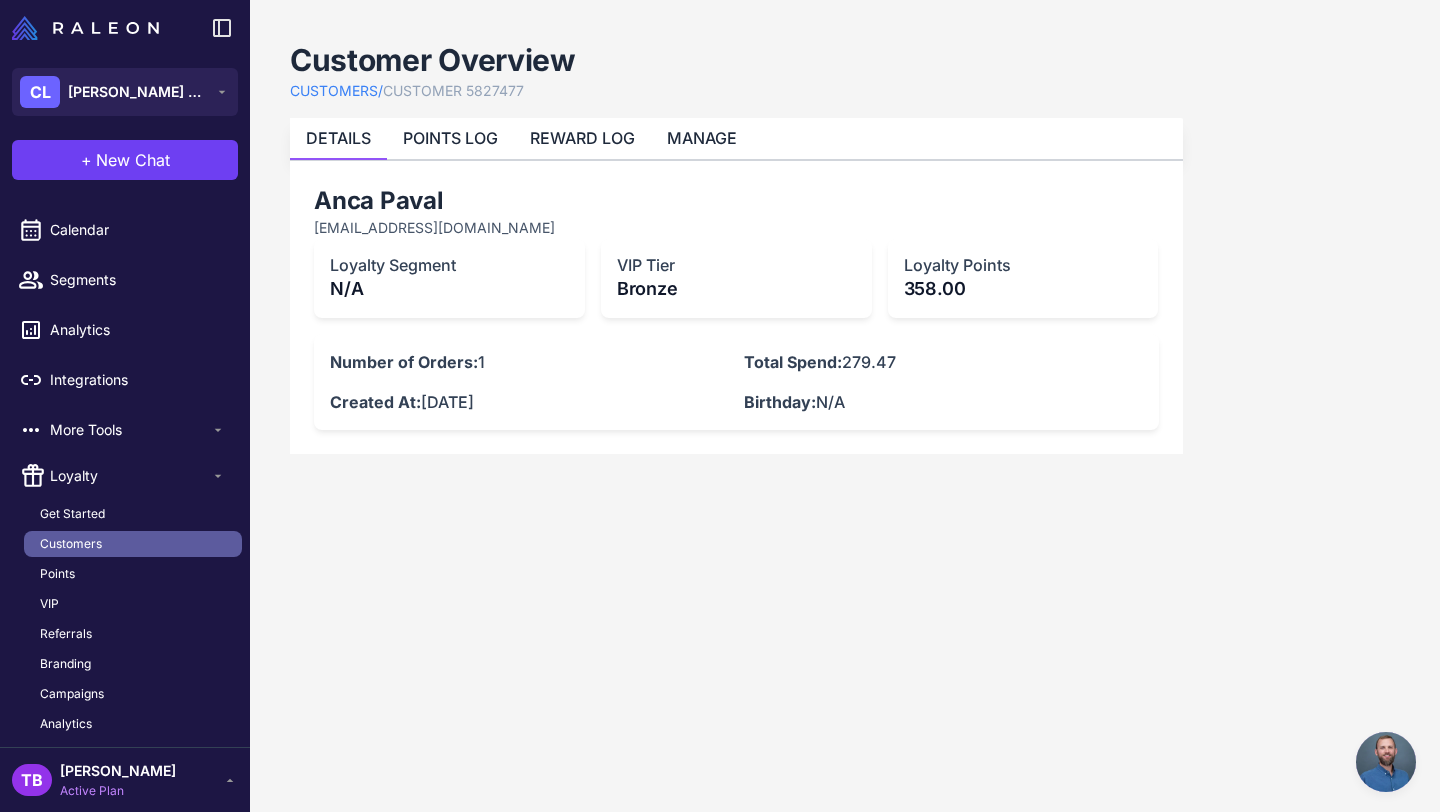 click on "Customers" at bounding box center (133, 544) 